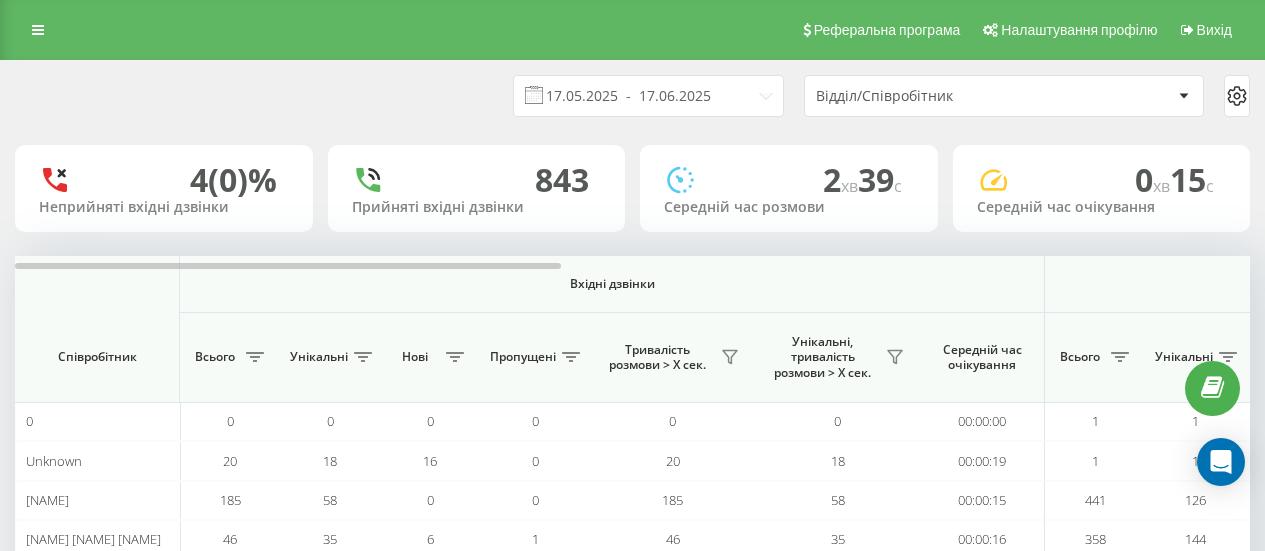 scroll, scrollTop: 0, scrollLeft: 0, axis: both 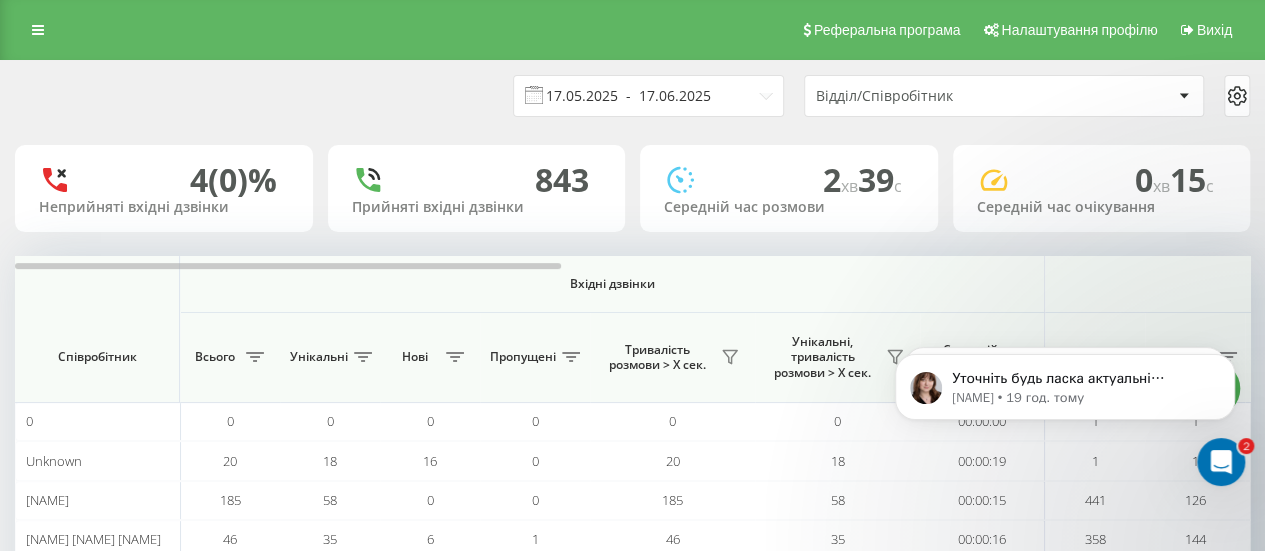 click on "17.05.2025  -  17.06.2025" at bounding box center (648, 96) 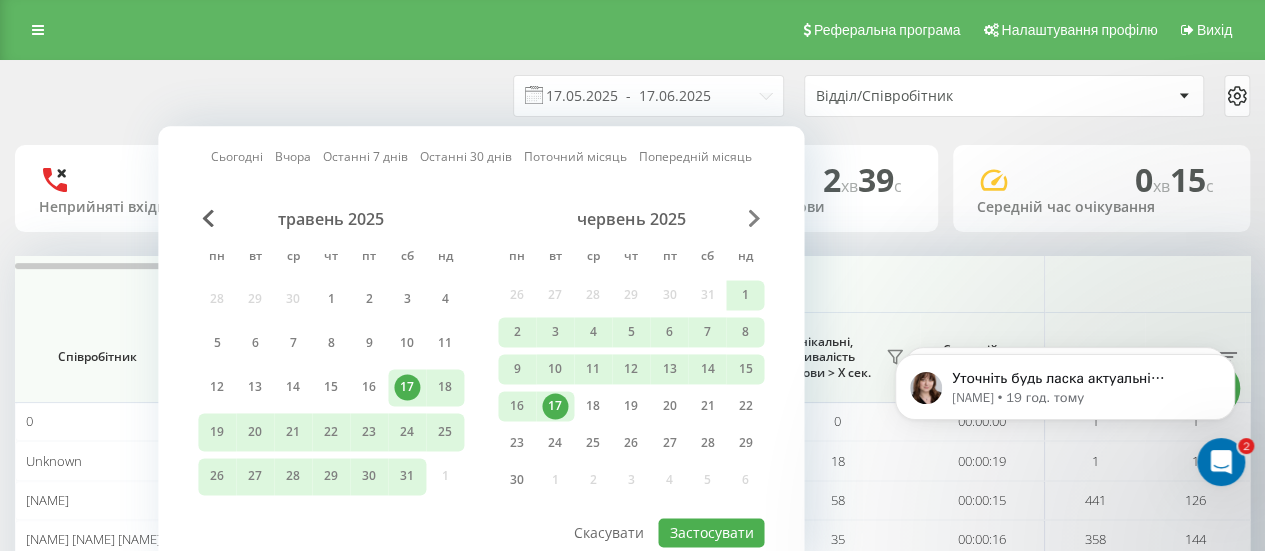 drag, startPoint x: 767, startPoint y: 219, endPoint x: 752, endPoint y: 218, distance: 15.033297 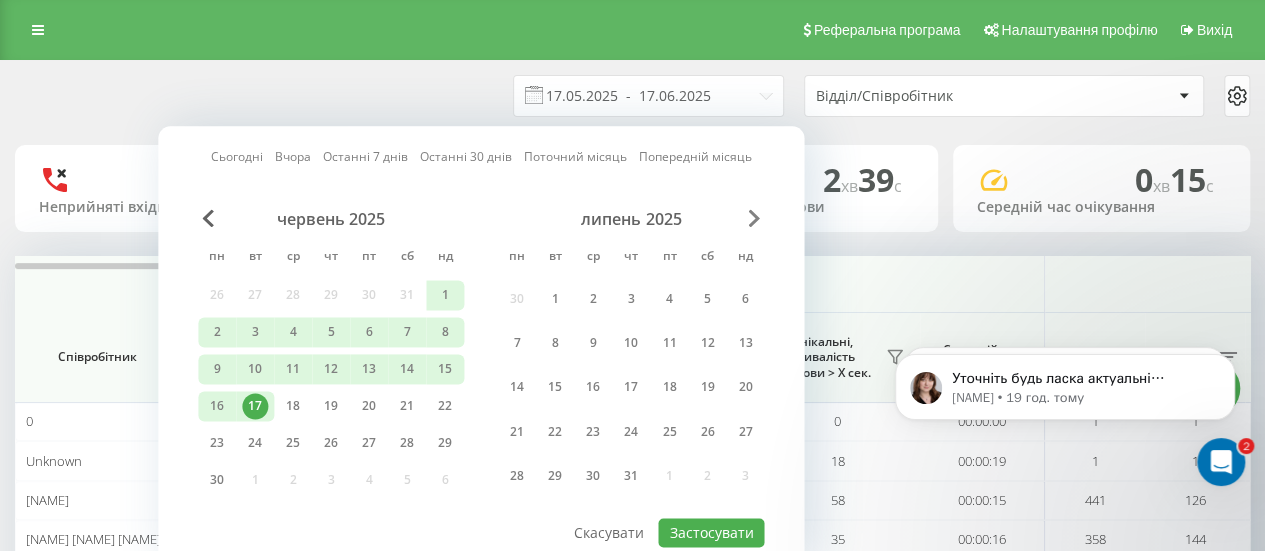 click at bounding box center [754, 218] 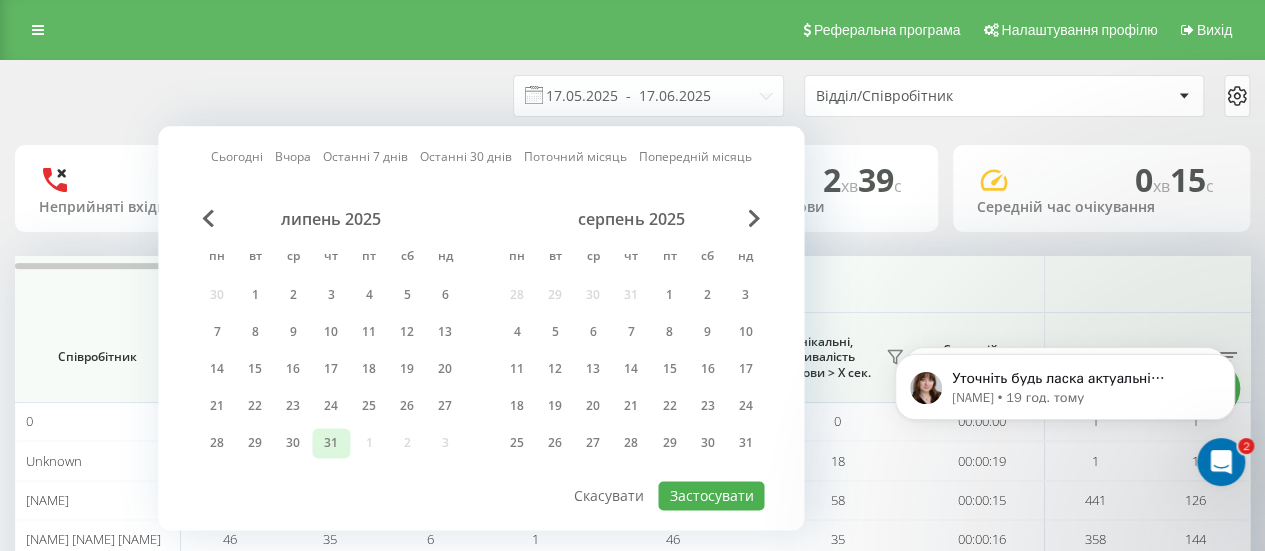 click on "31" at bounding box center (331, 443) 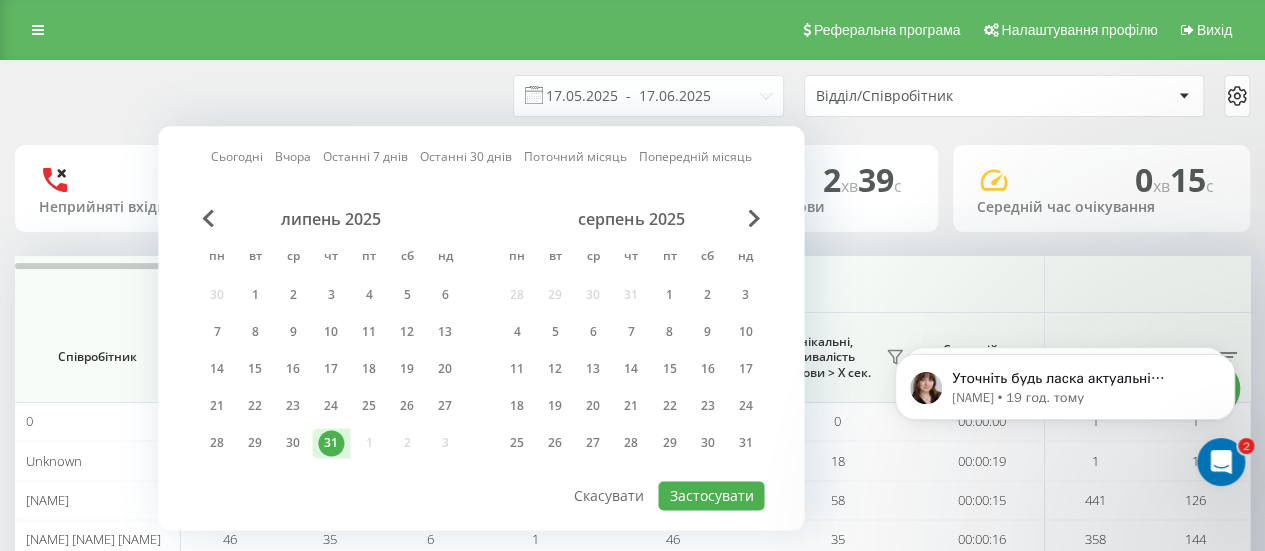click on "31" at bounding box center [331, 443] 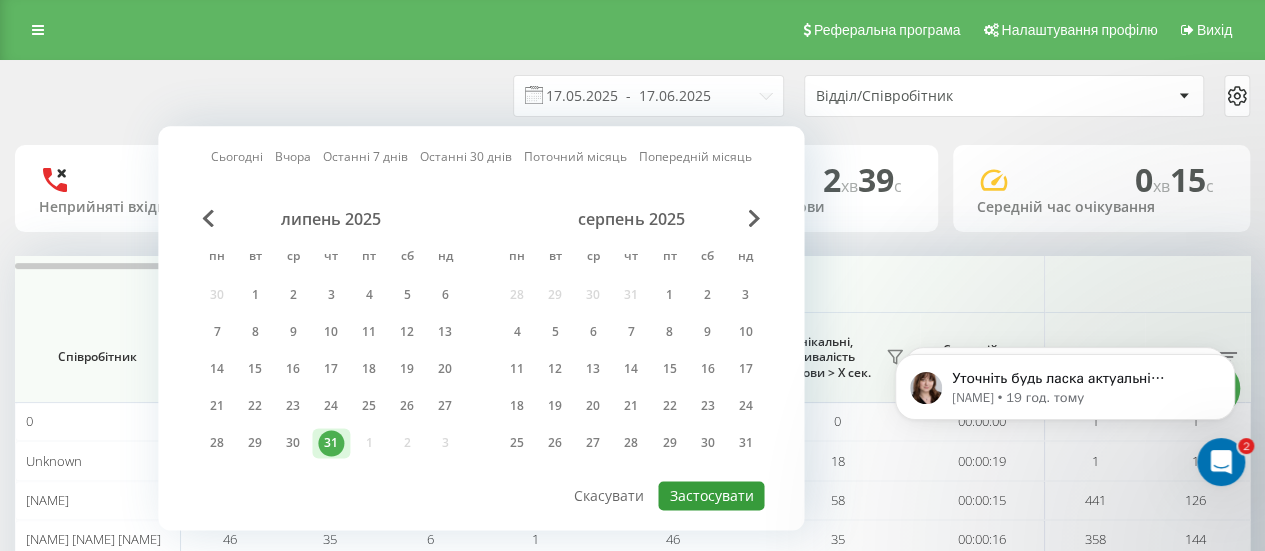 click on "Застосувати" at bounding box center (711, 495) 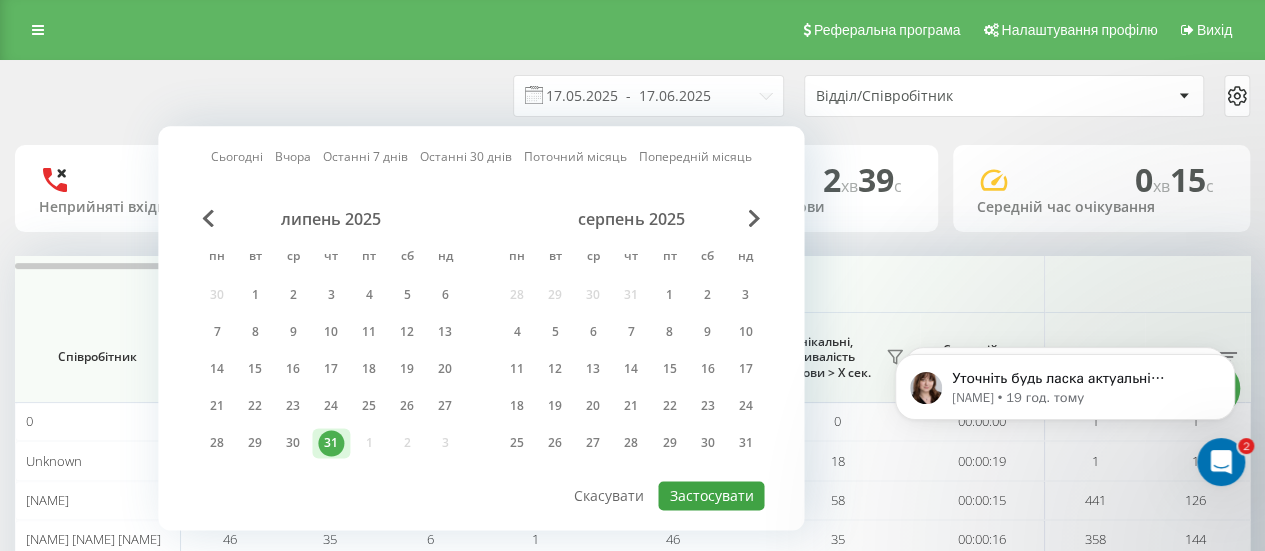 type on "31.07.2025  -  31.07.2025" 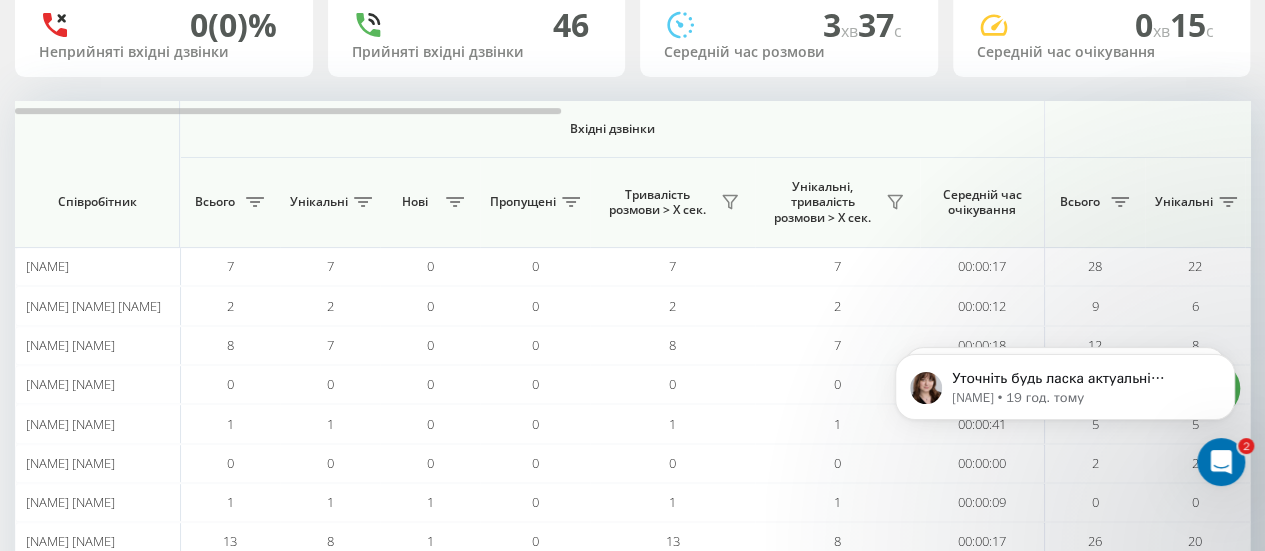 scroll, scrollTop: 160, scrollLeft: 0, axis: vertical 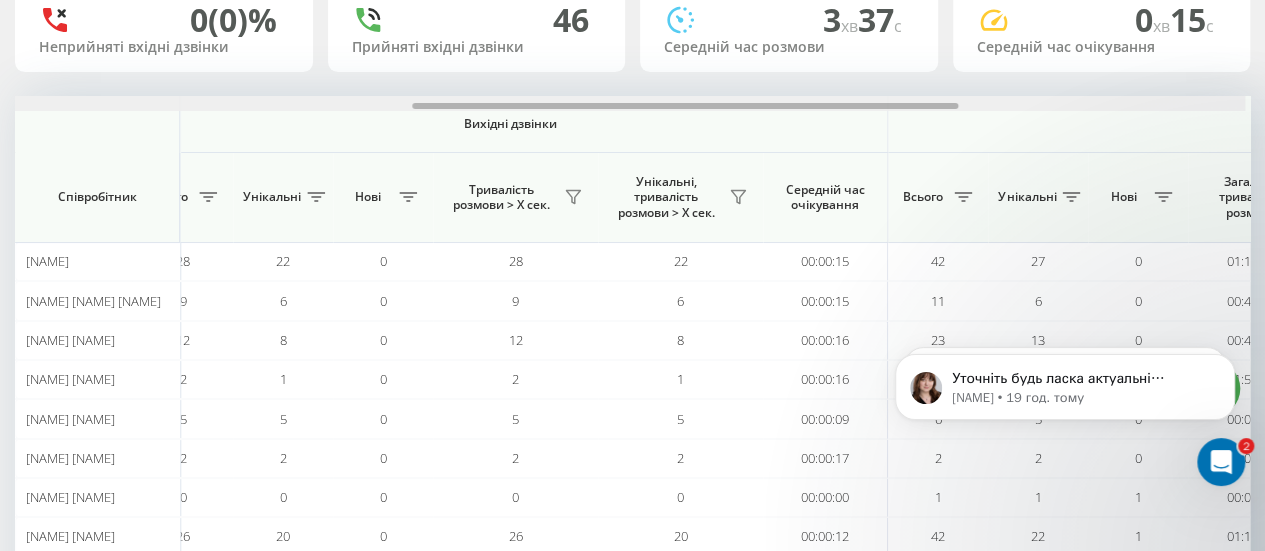 drag, startPoint x: 506, startPoint y: 107, endPoint x: 911, endPoint y: 211, distance: 418.13992 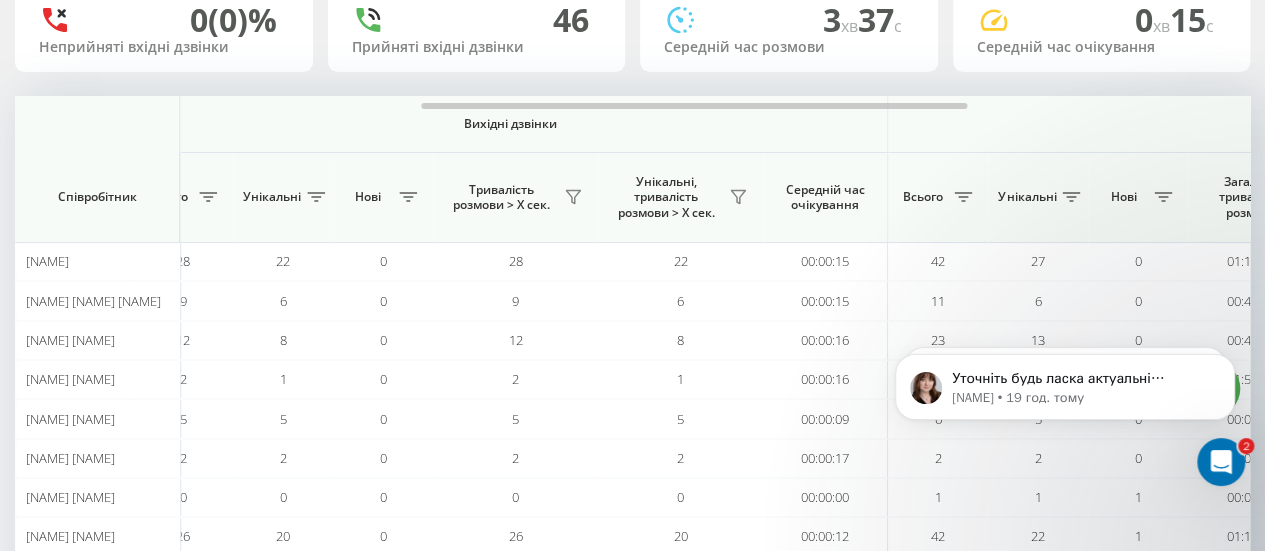 scroll, scrollTop: 0, scrollLeft: 914, axis: horizontal 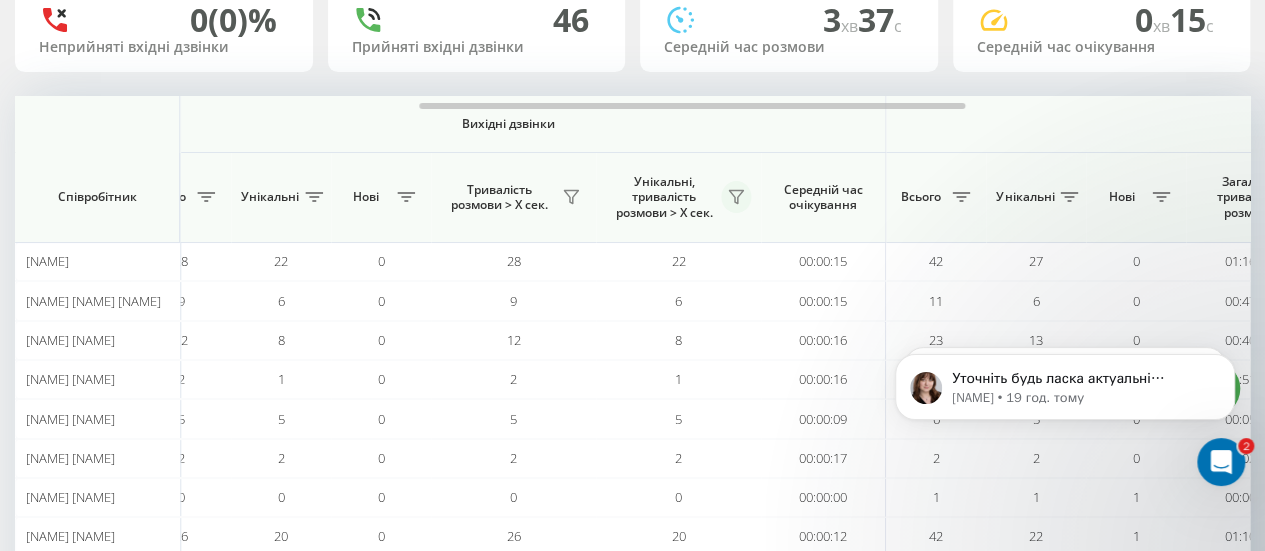 click 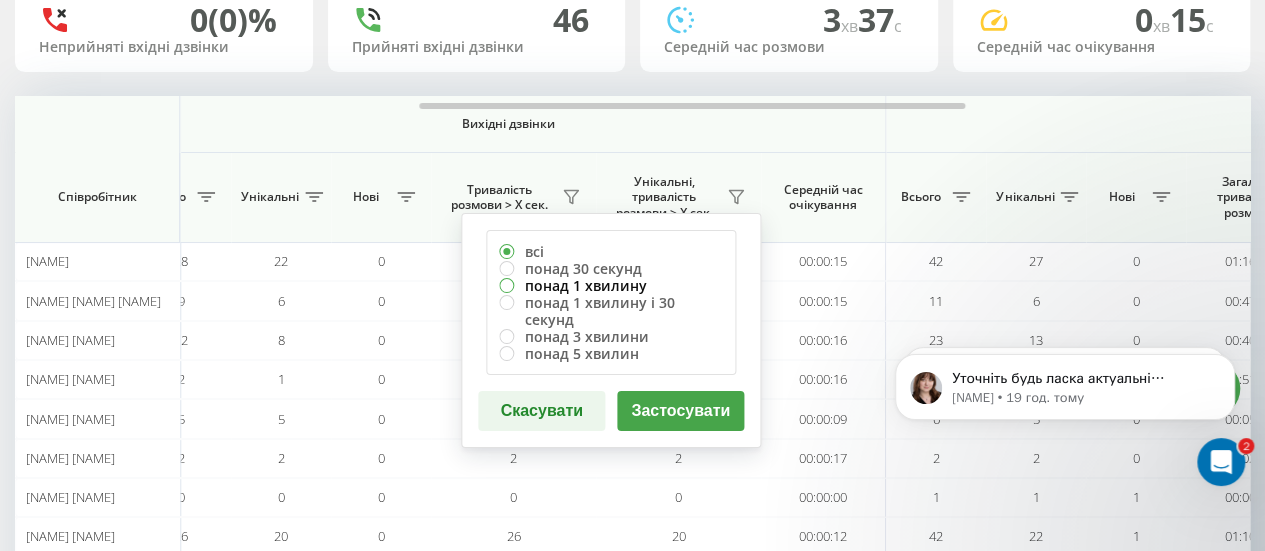 click on "понад 1 хвилину" at bounding box center (611, 285) 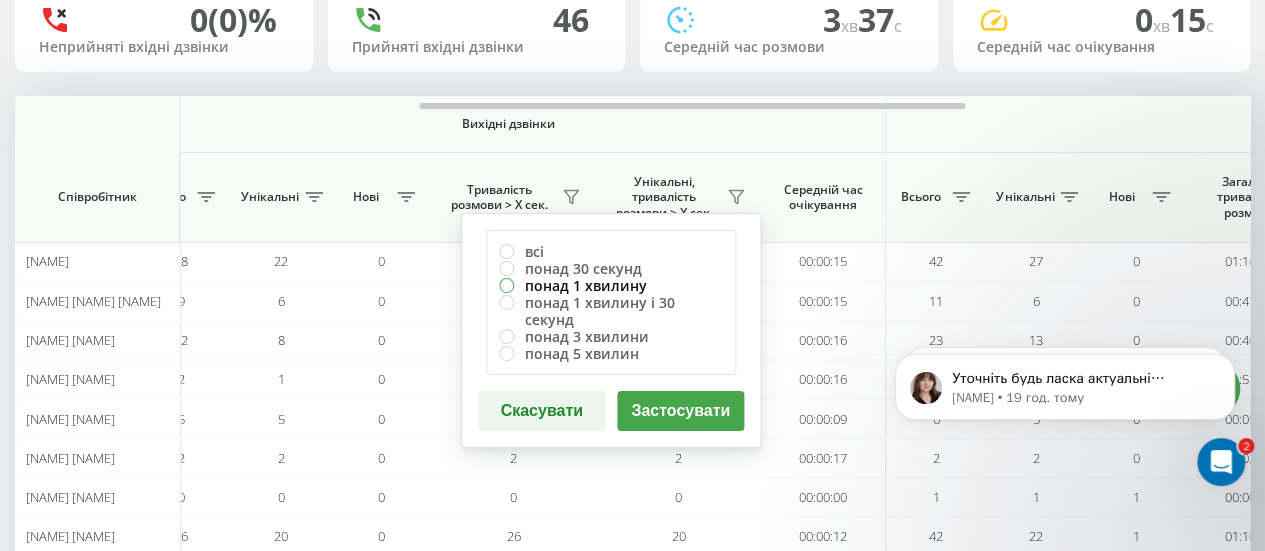radio on "true" 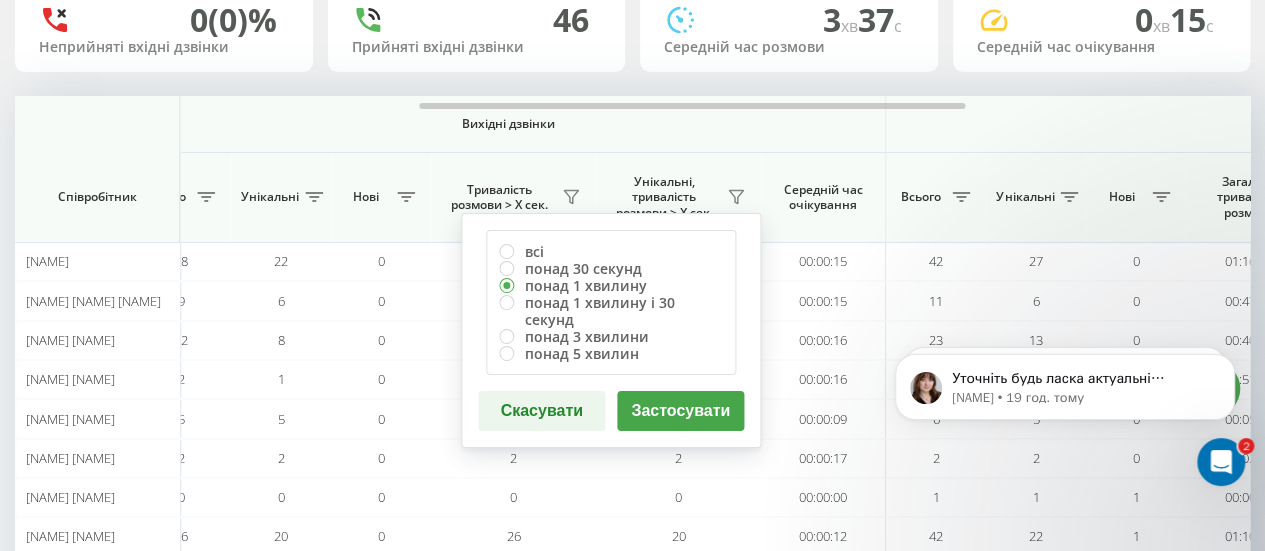 click on "Застосувати" at bounding box center [680, 411] 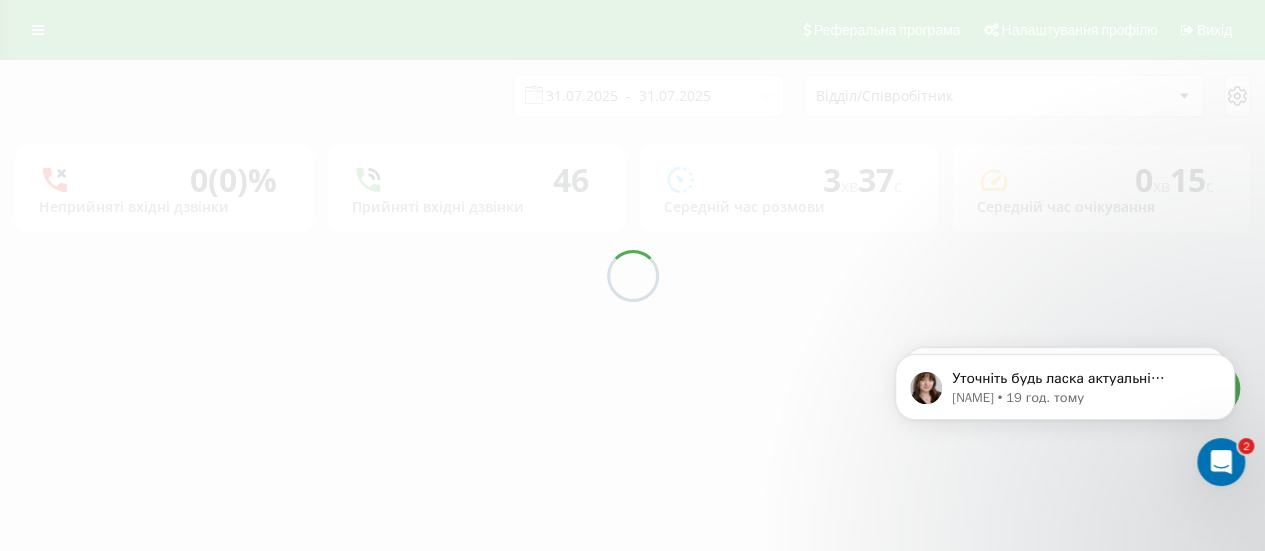 scroll, scrollTop: 0, scrollLeft: 0, axis: both 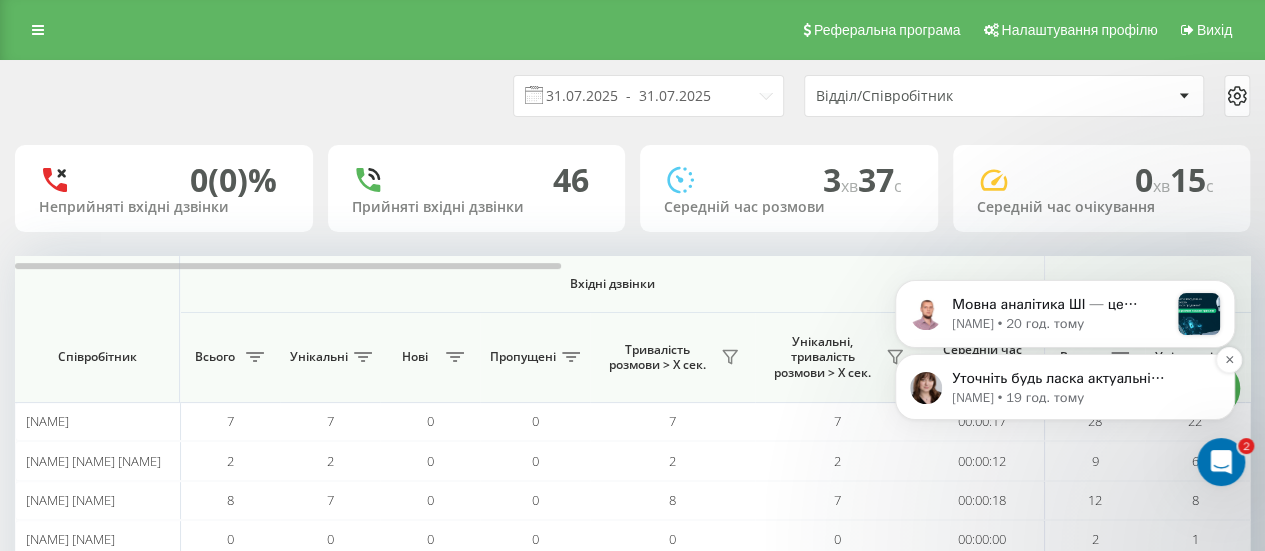 click on "Уточніть будь ласка актуальні доступи, на жаль не вдається перевірити за цими портал https://tdaeras.uspacy.ua/ логин : telefoniaaeras@gmail.com пароль : Aeras-2025" at bounding box center (1081, 379) 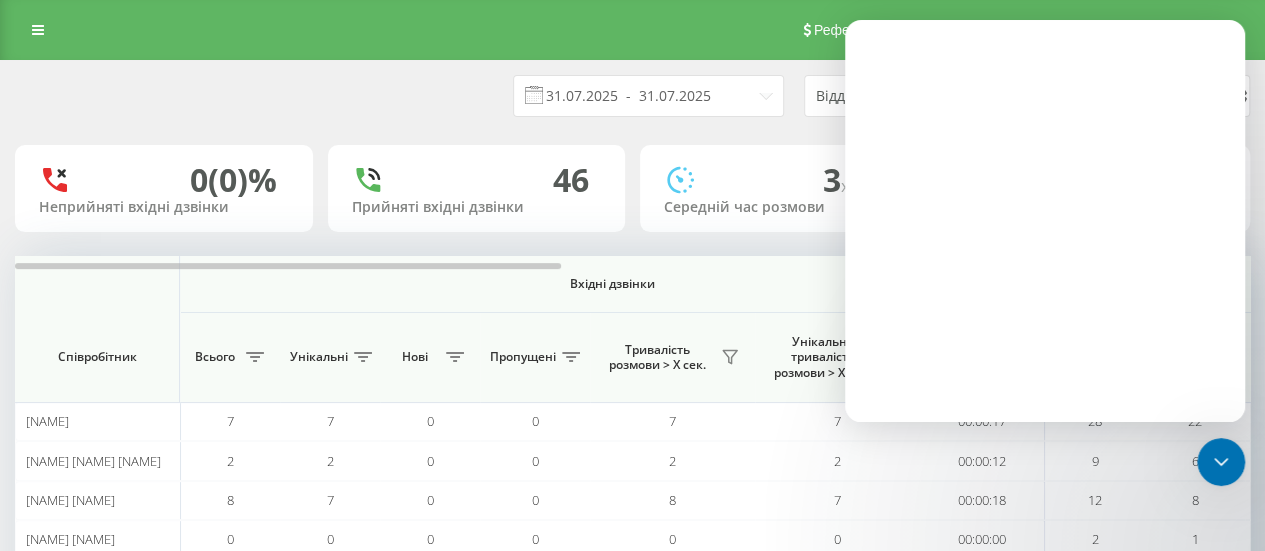 scroll, scrollTop: 0, scrollLeft: 0, axis: both 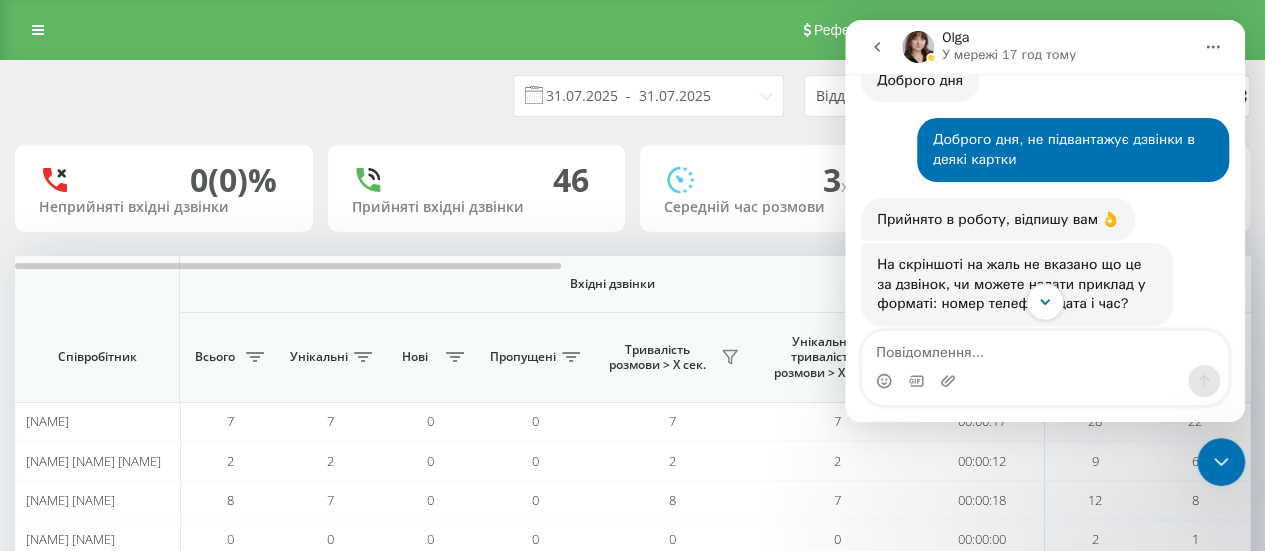 click 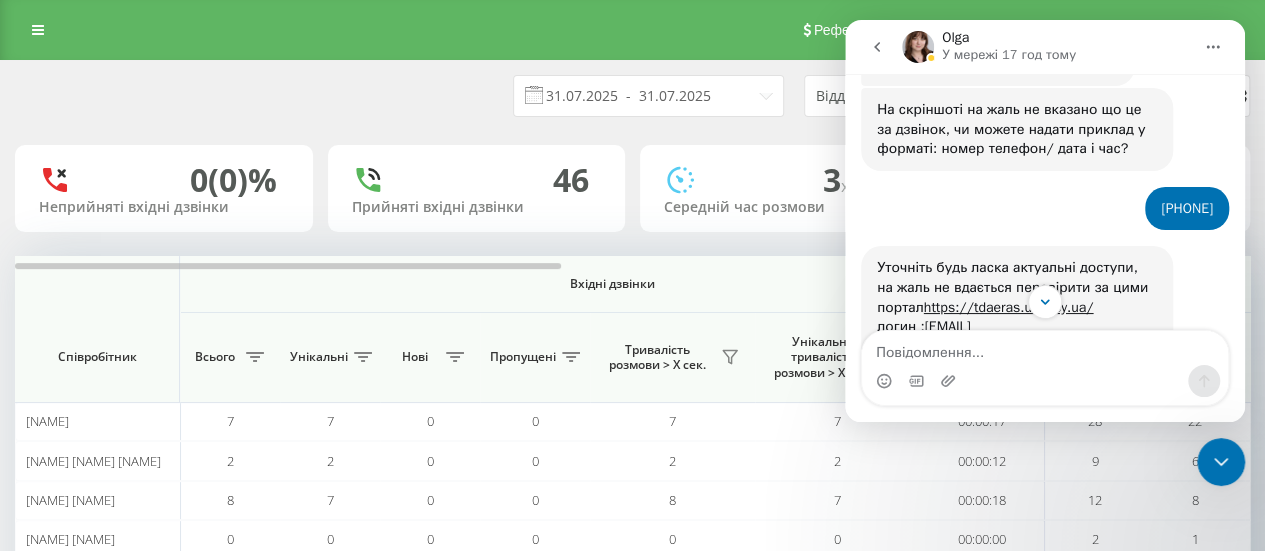 scroll, scrollTop: 690, scrollLeft: 0, axis: vertical 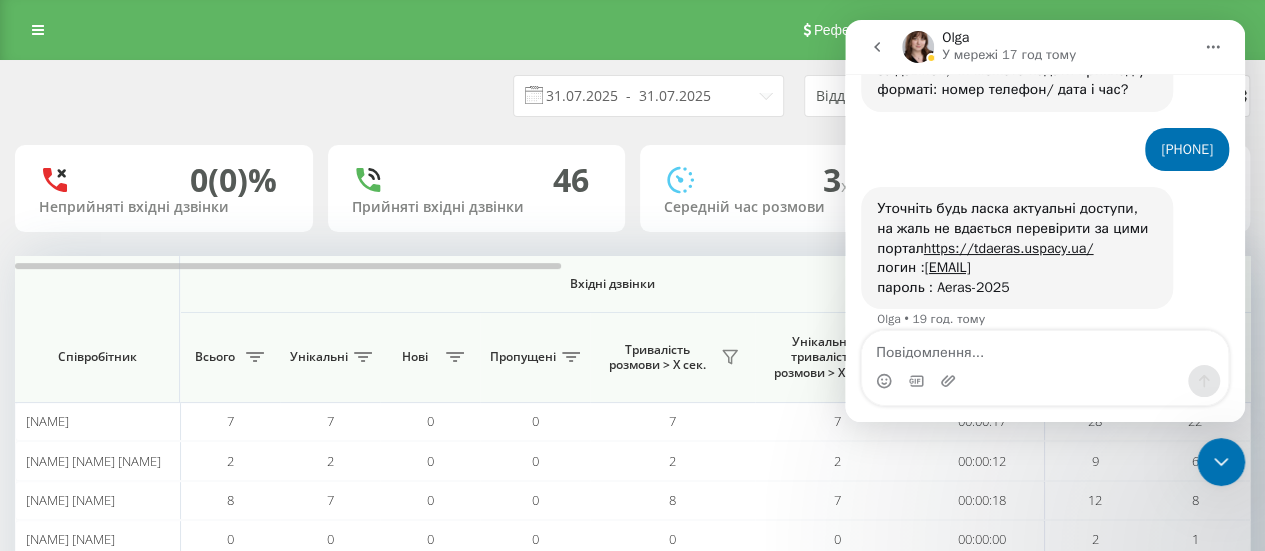 click 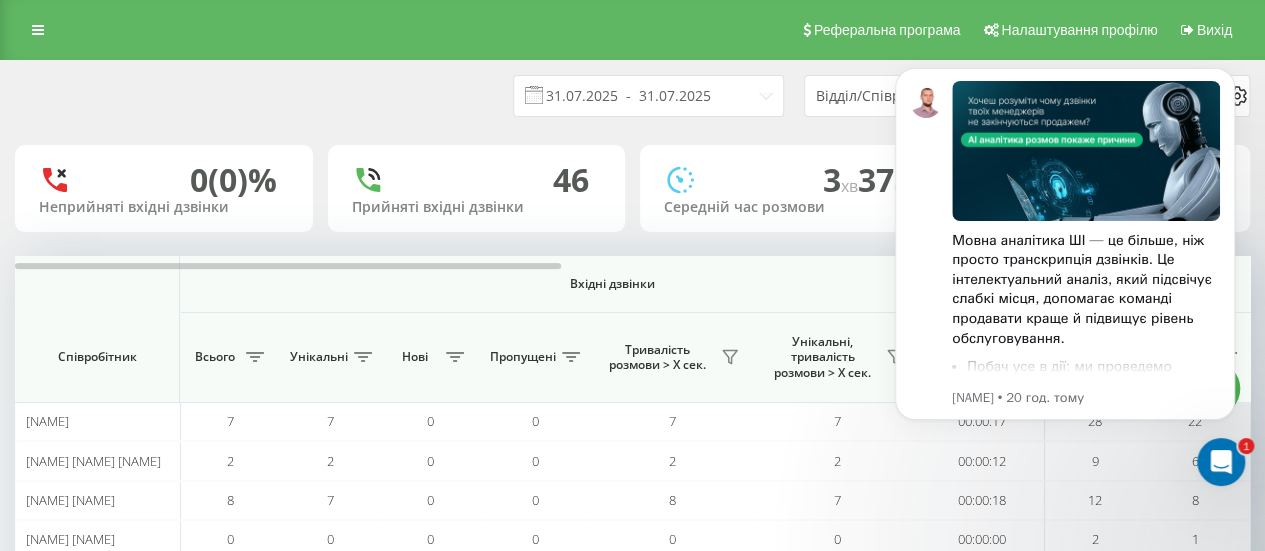 scroll, scrollTop: 0, scrollLeft: 0, axis: both 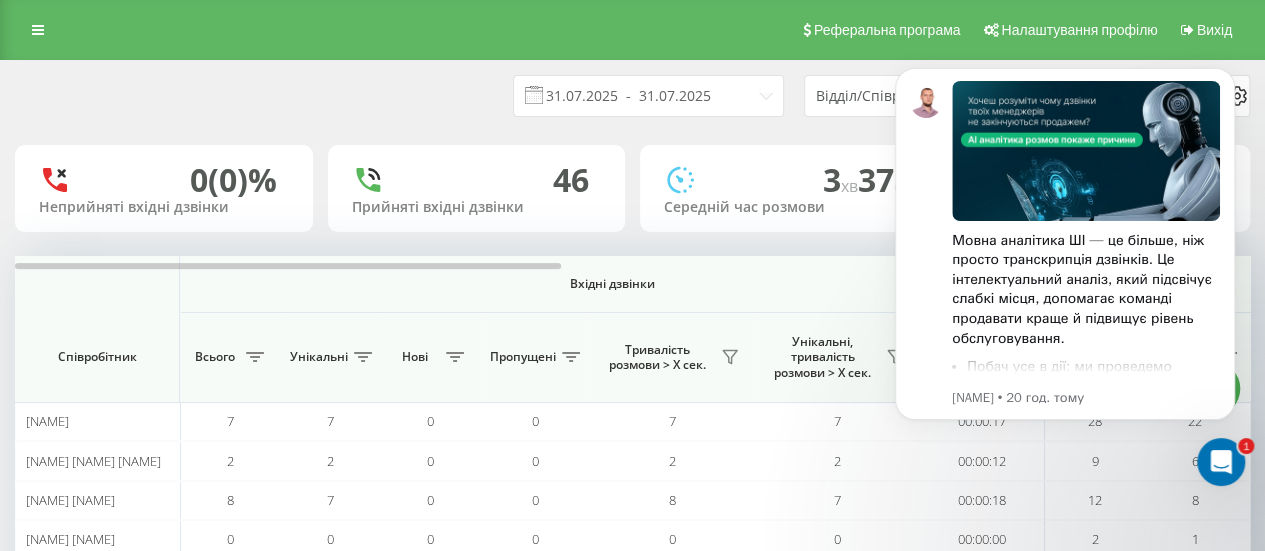 click 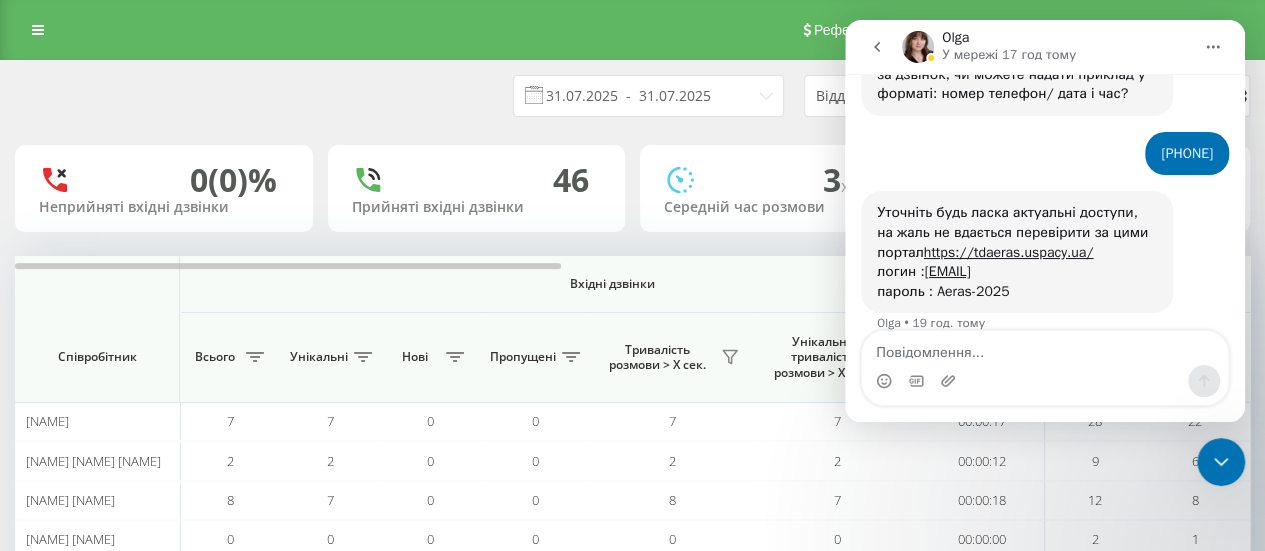 scroll, scrollTop: 690, scrollLeft: 0, axis: vertical 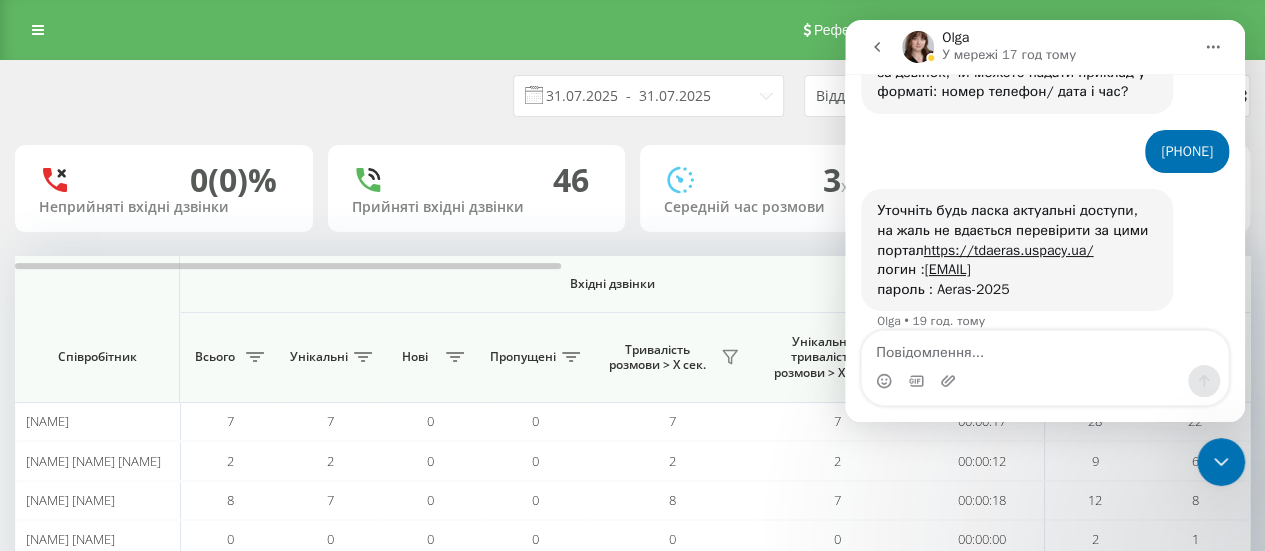 click 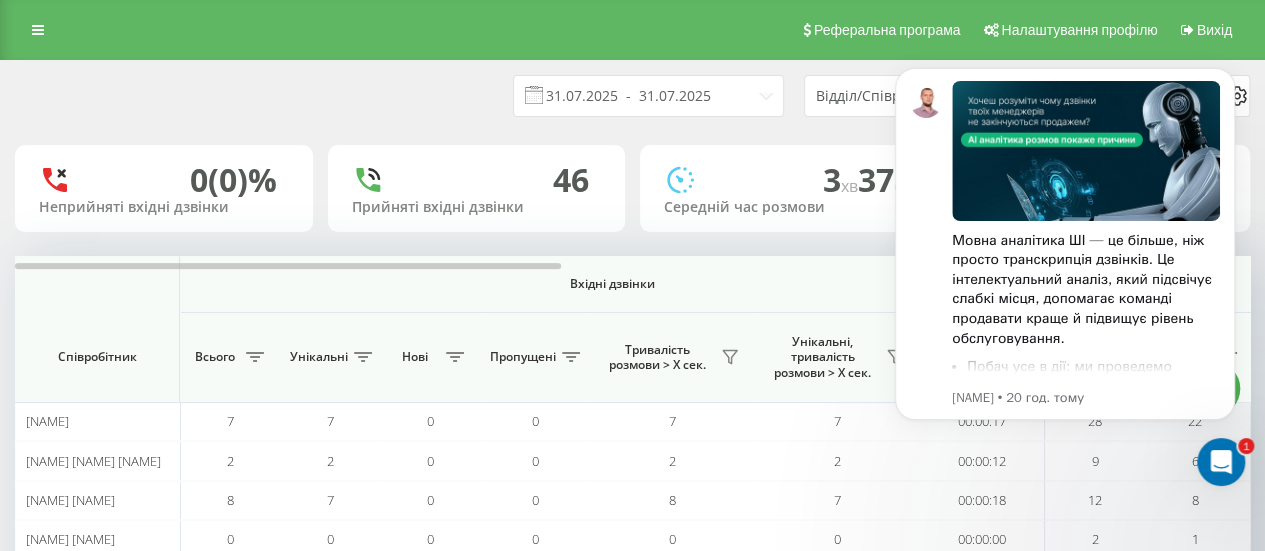 scroll, scrollTop: 0, scrollLeft: 0, axis: both 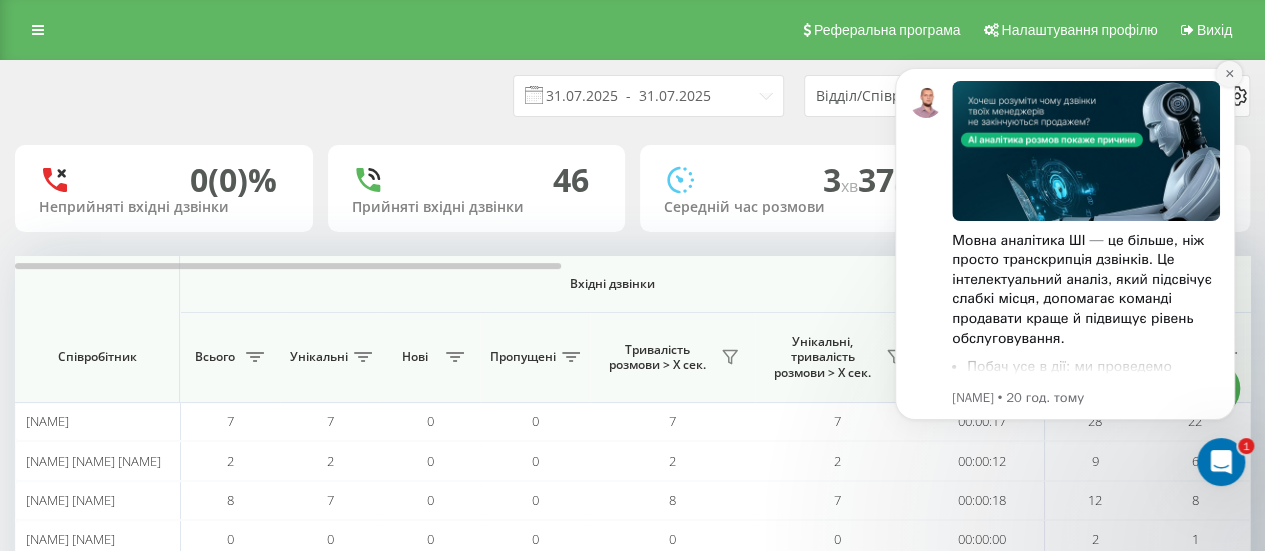 click at bounding box center [1229, 74] 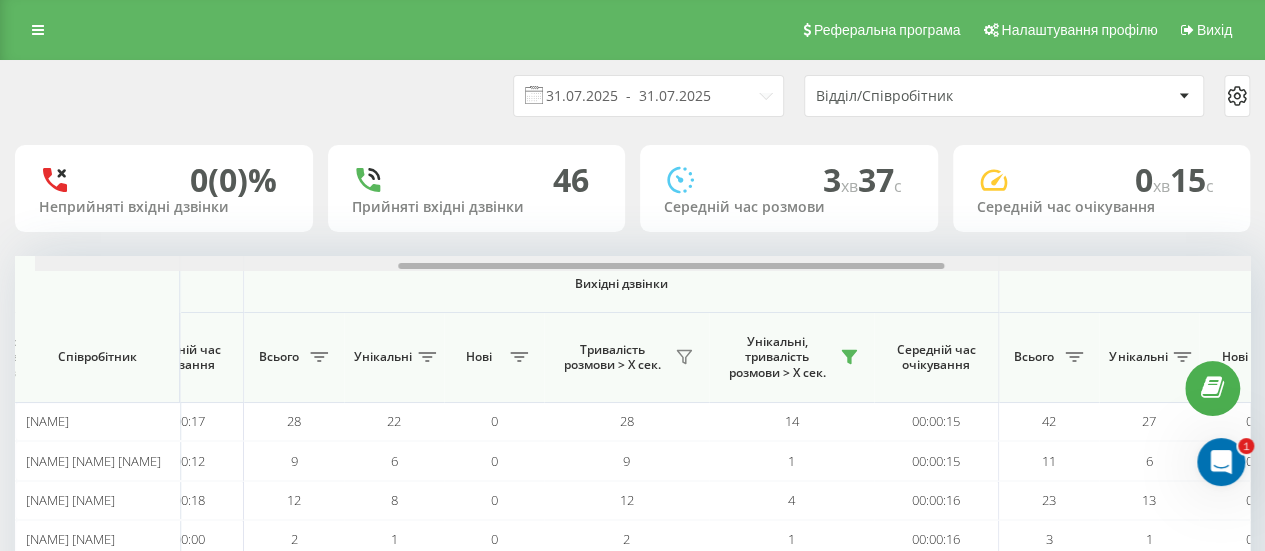 scroll, scrollTop: 0, scrollLeft: 826, axis: horizontal 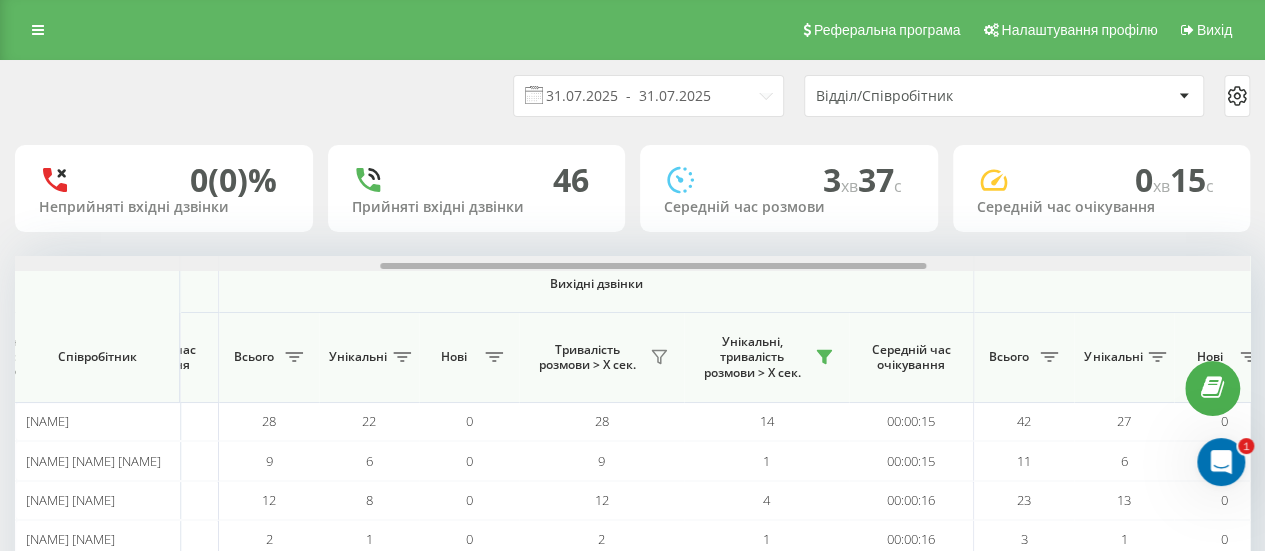 drag, startPoint x: 522, startPoint y: 263, endPoint x: 888, endPoint y: 263, distance: 366 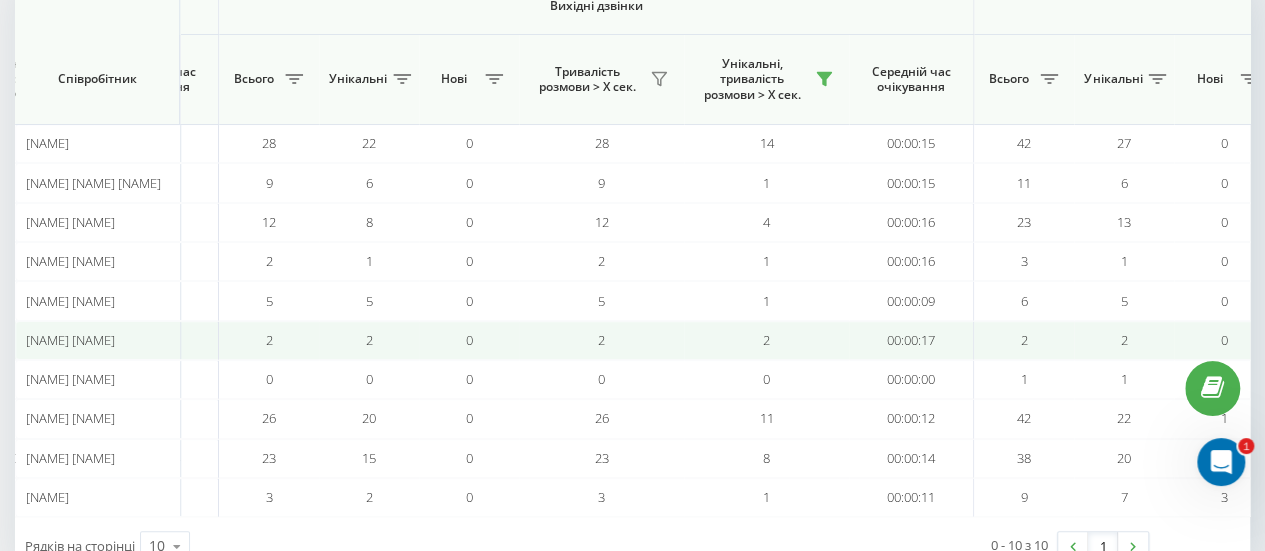 scroll, scrollTop: 0, scrollLeft: 0, axis: both 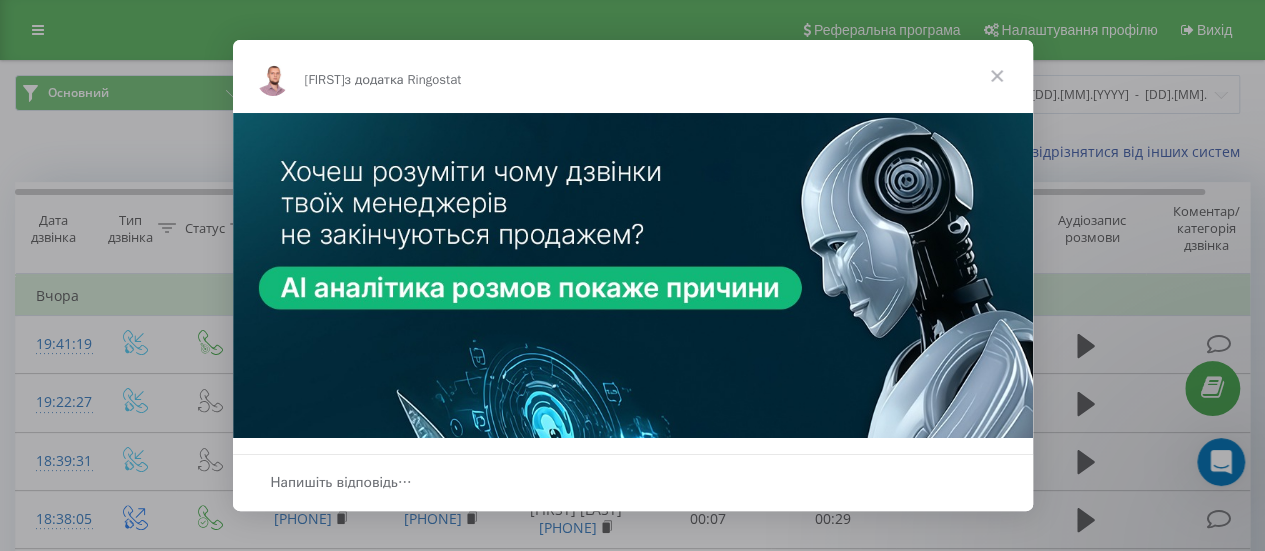 click at bounding box center (632, 275) 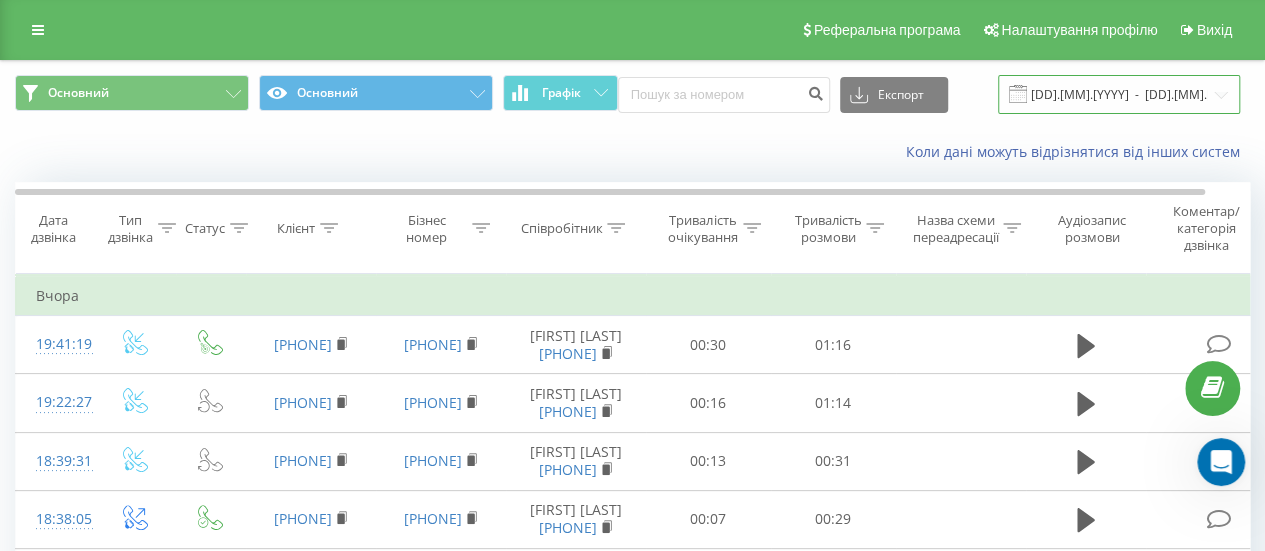 click on "[DD].[MM].[YYYY]  -  [DD].[MM].[YYYY]" at bounding box center (1119, 94) 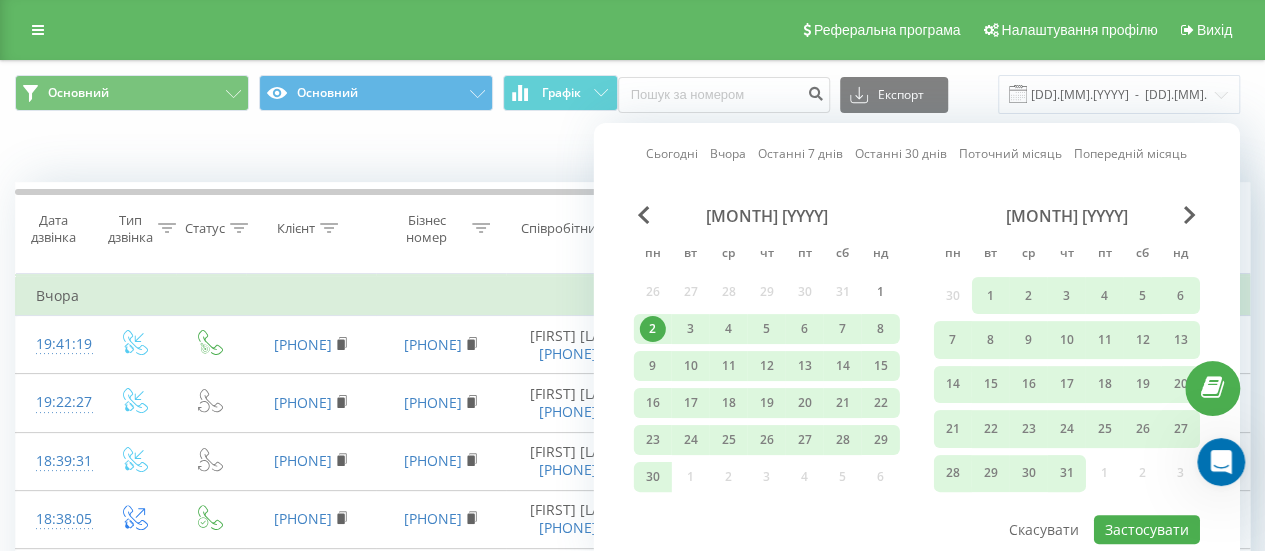 click on "Вчора" at bounding box center [728, 153] 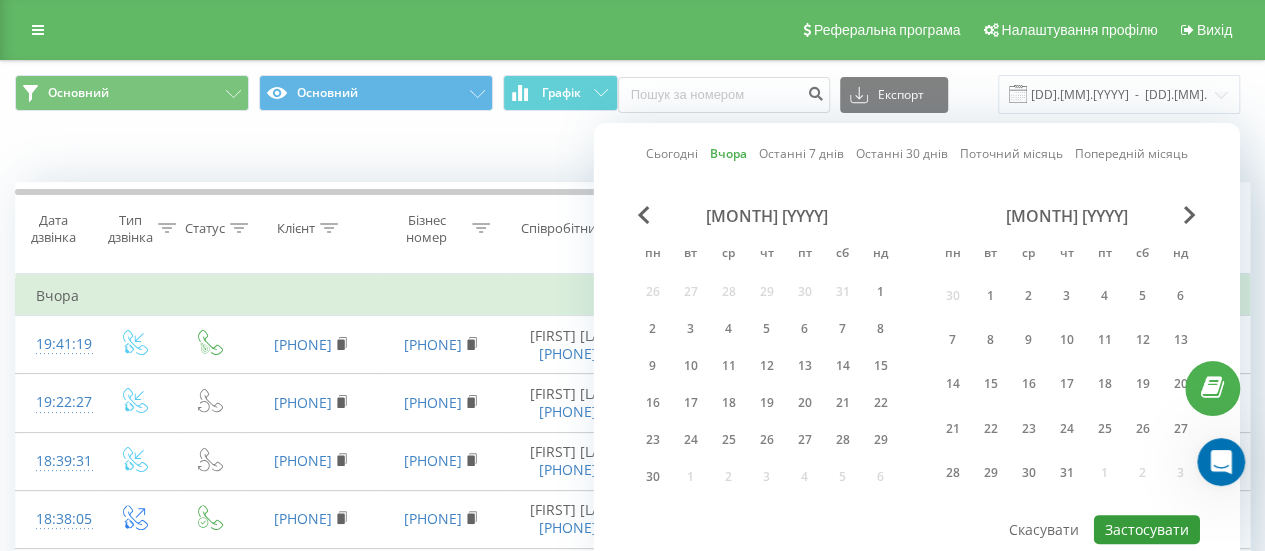 click on "Застосувати" at bounding box center (1147, 529) 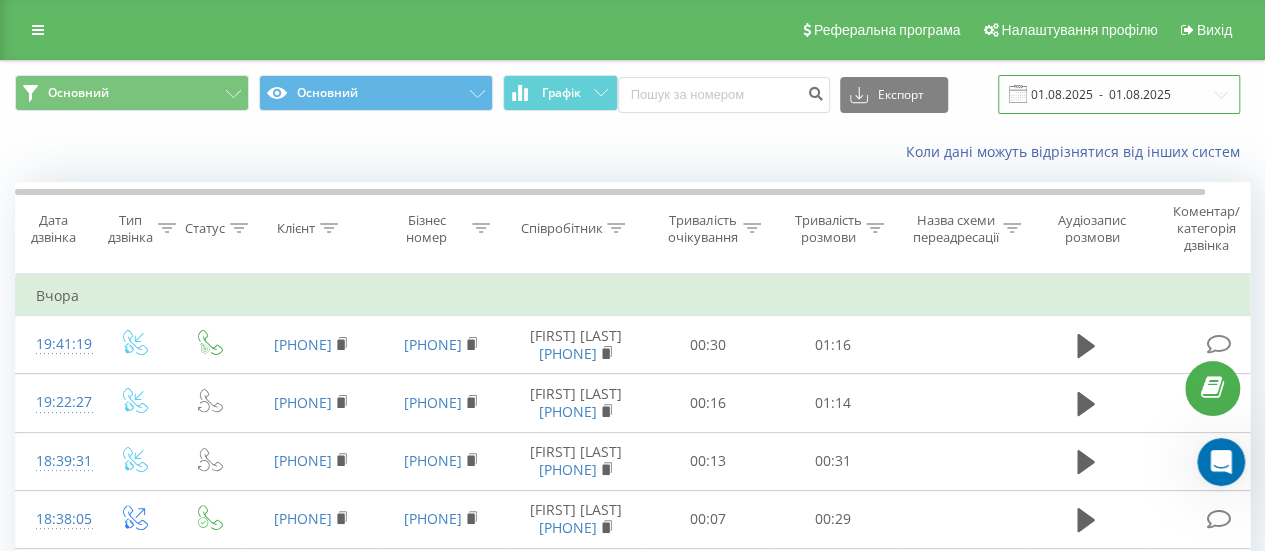 click on "01.08.2025  -  01.08.2025" at bounding box center (1119, 94) 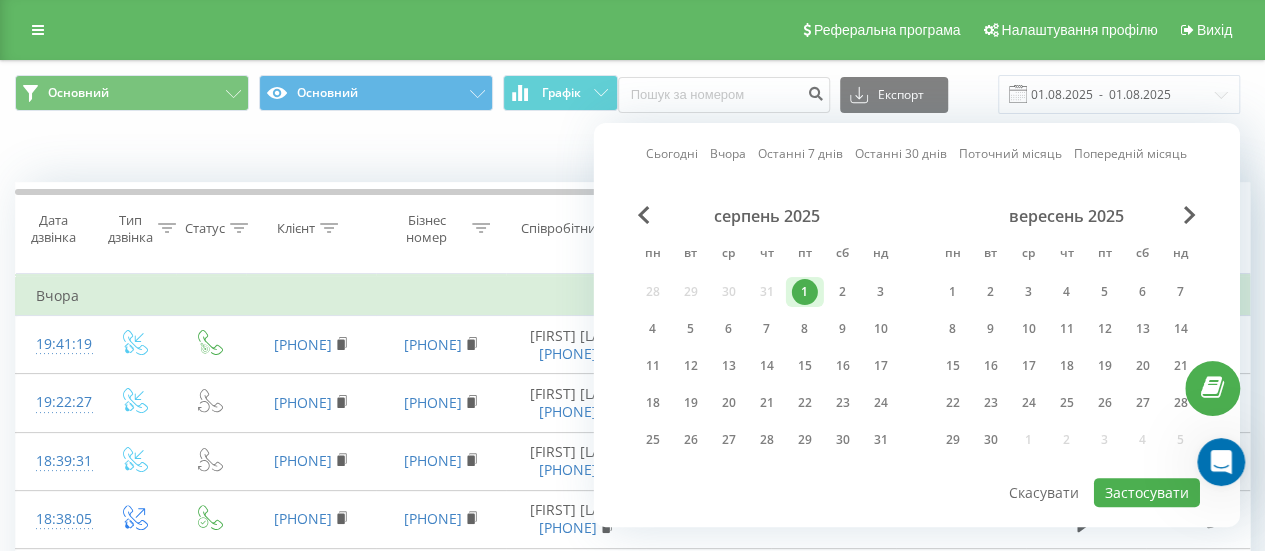 click on "[MONTH] [YYYY] [DAYS]" at bounding box center (767, 334) 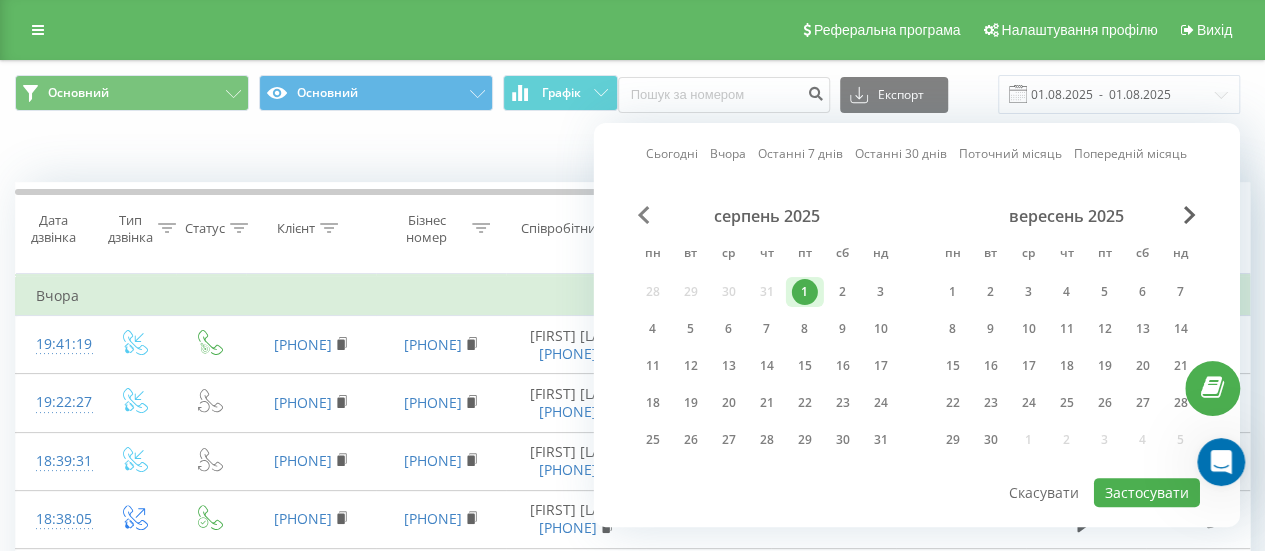 click at bounding box center [644, 215] 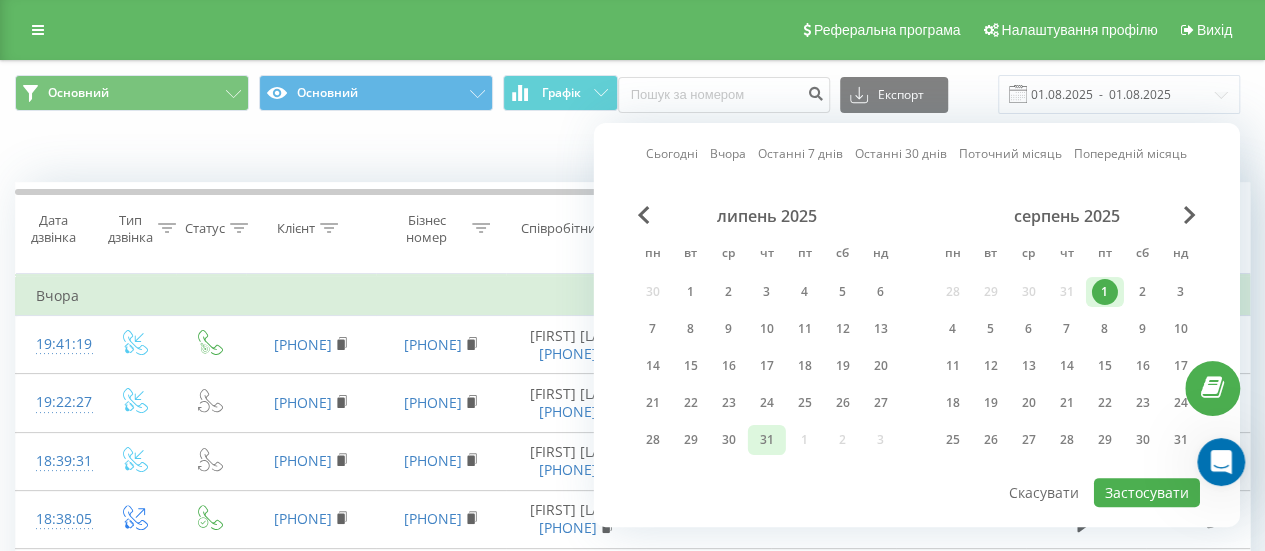 click on "31" at bounding box center (767, 440) 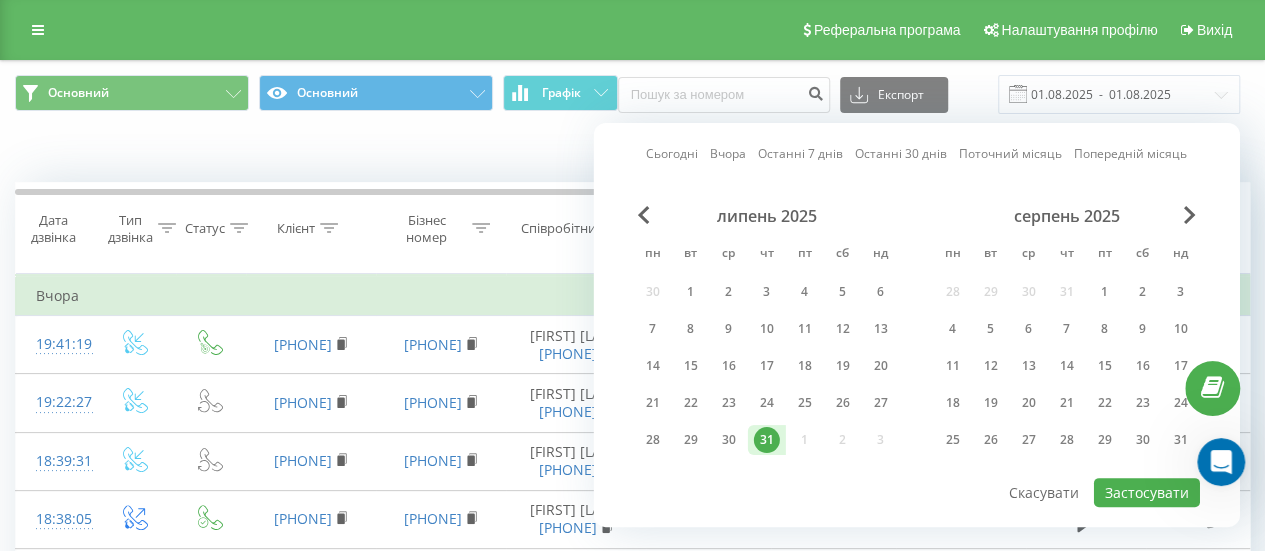 click on "31" at bounding box center [767, 440] 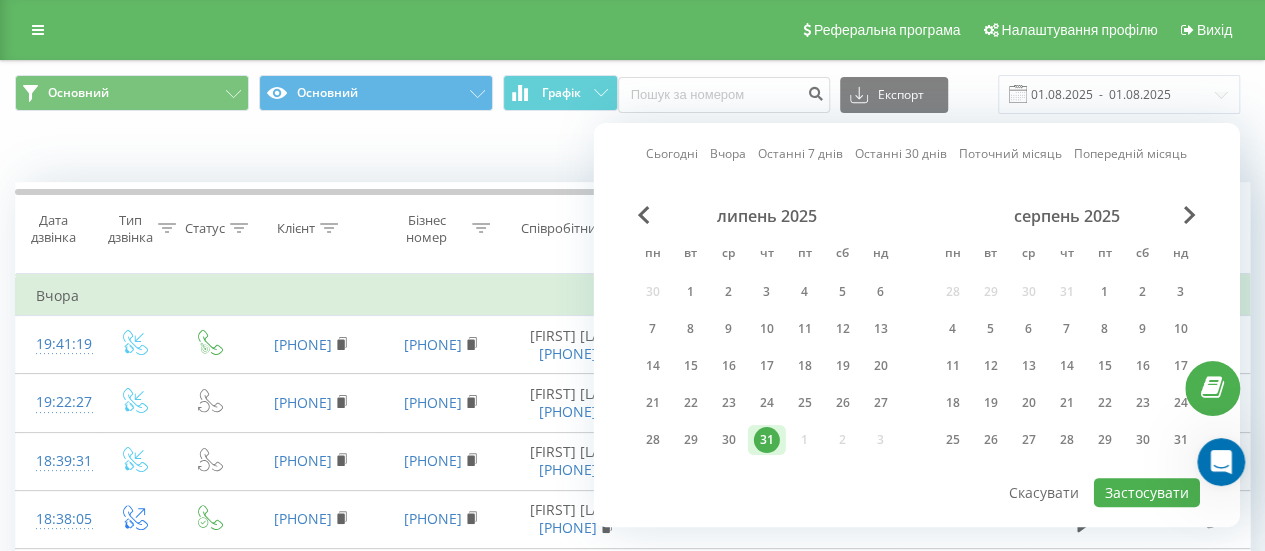click on "31" at bounding box center [767, 440] 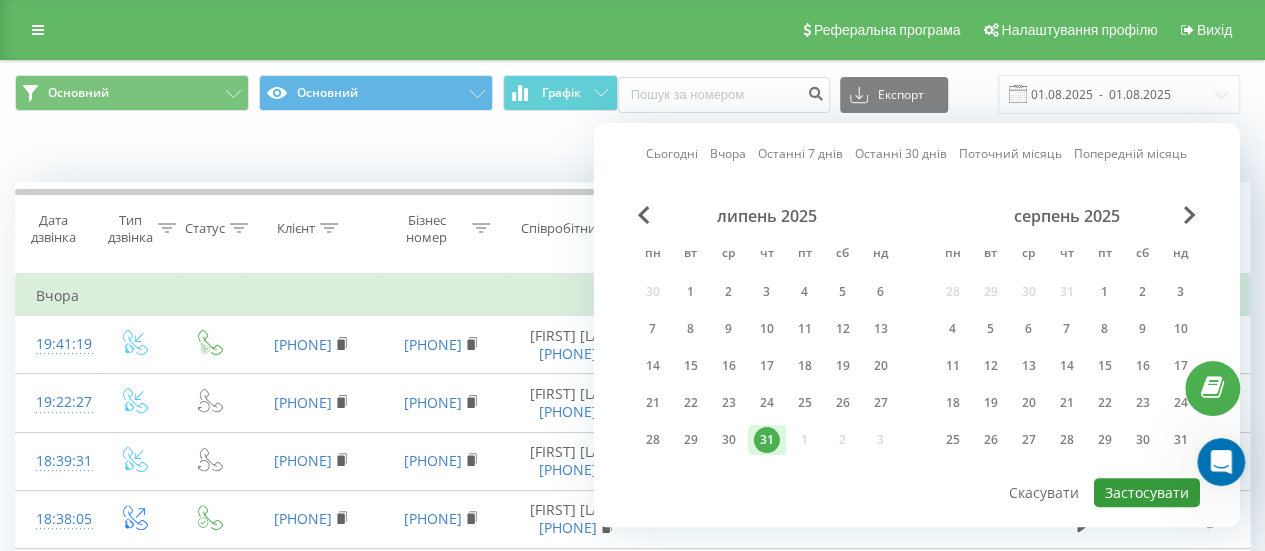 click on "Застосувати" at bounding box center (1147, 492) 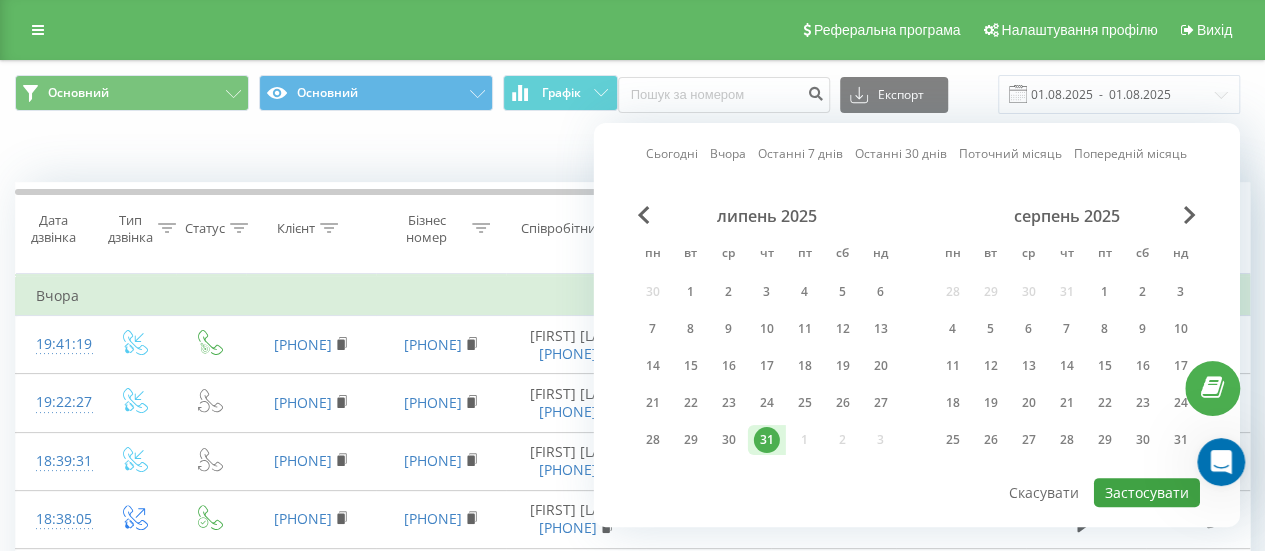type on "[DD].[MM].[YYYY]  -  [DD].[MM].[YYYY]" 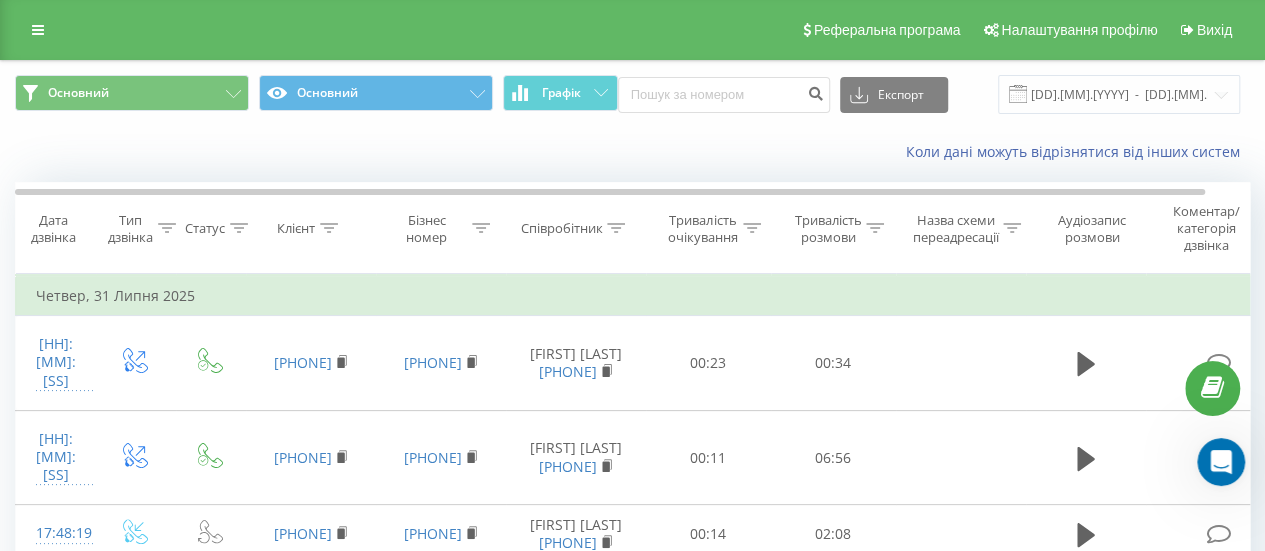 click on "Тривалість розмови" at bounding box center [827, 229] 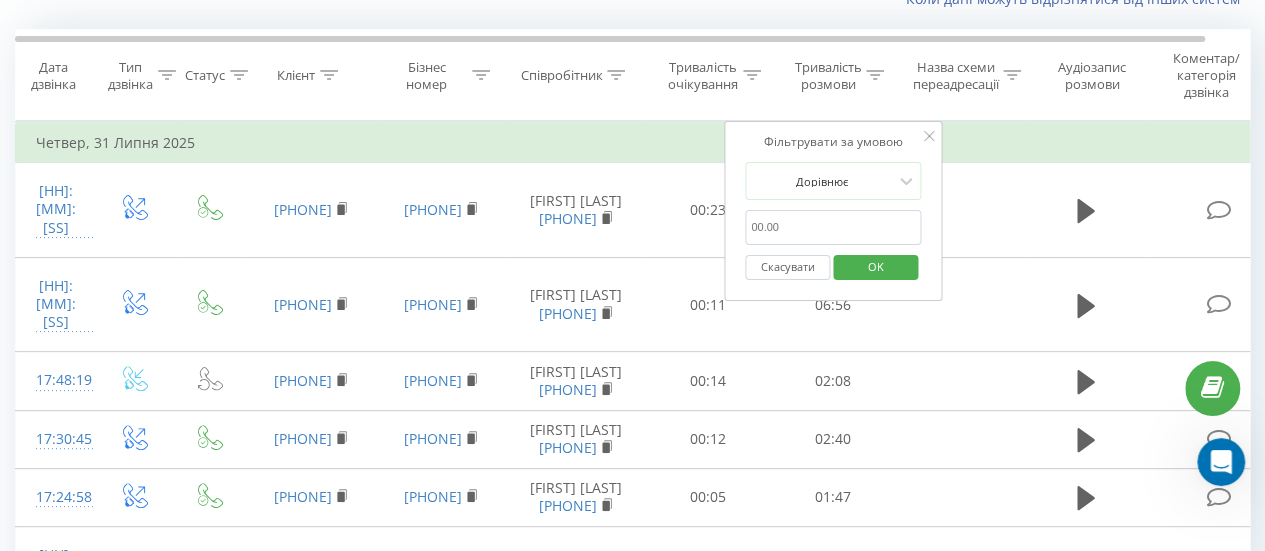 scroll, scrollTop: 152, scrollLeft: 0, axis: vertical 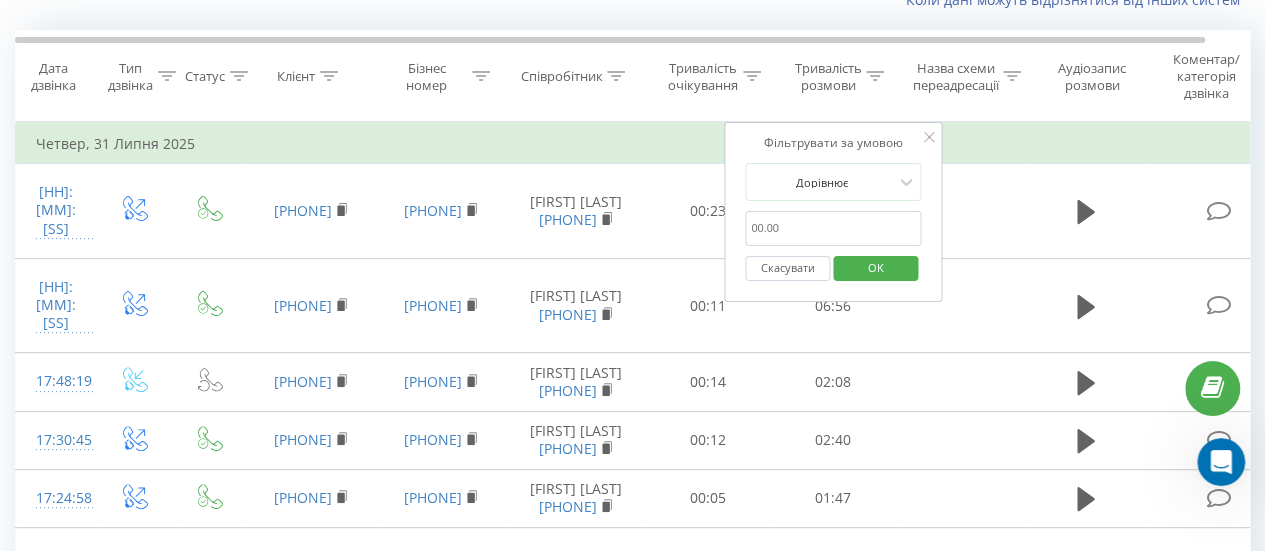 click on "Коли дані можуть відрізнятися вiд інших систем" at bounding box center (632, 0) 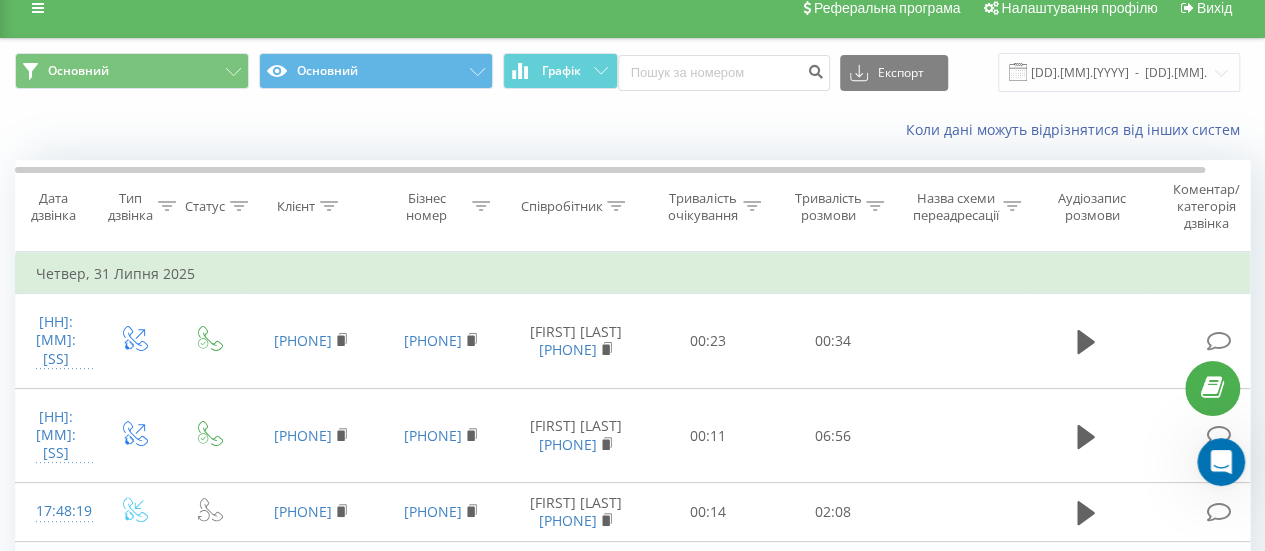 scroll, scrollTop: 20, scrollLeft: 0, axis: vertical 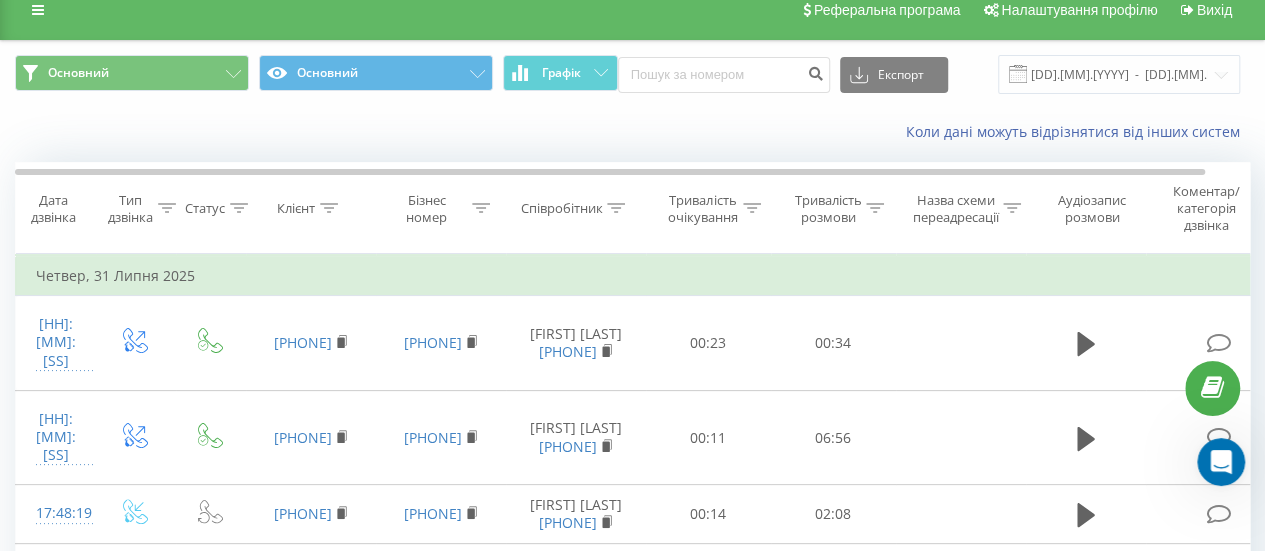 click at bounding box center [875, 208] 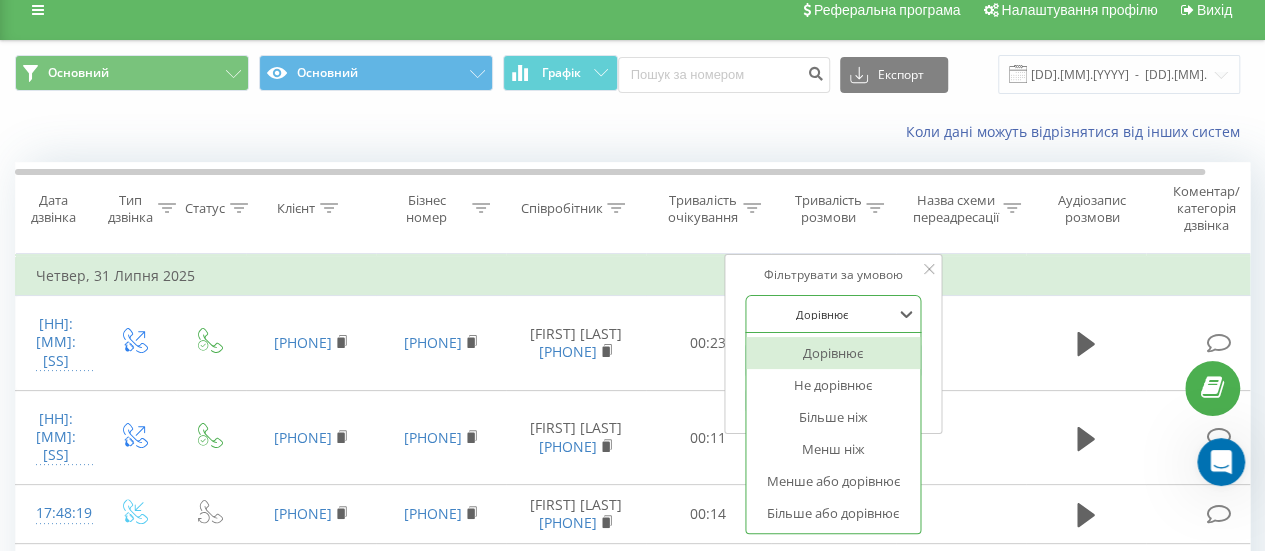 click at bounding box center (822, 314) 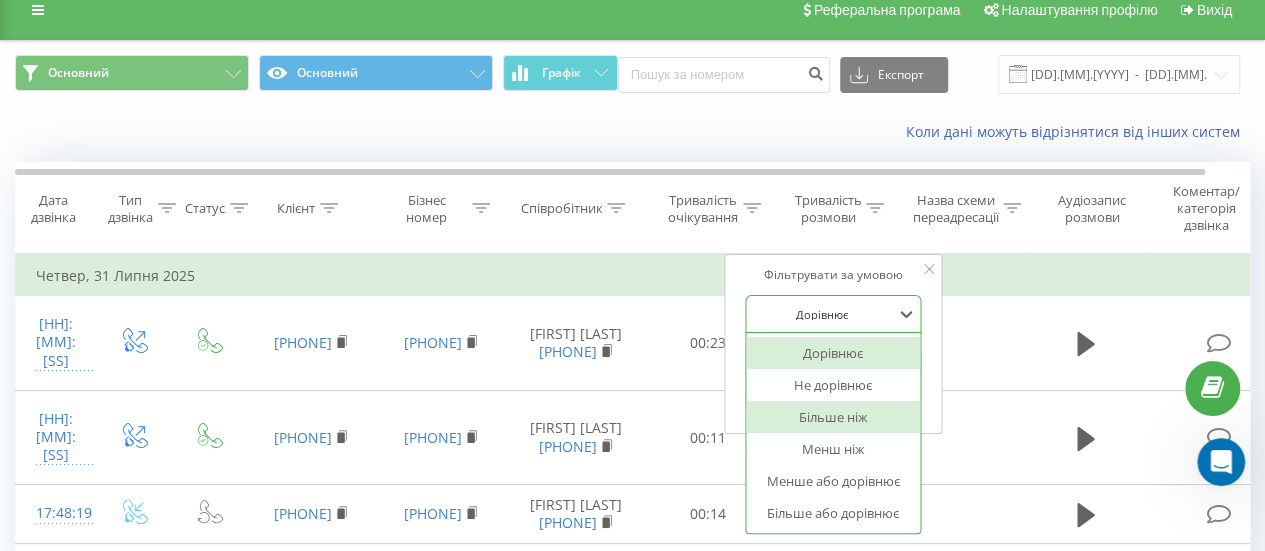 click on "Більше ніж" at bounding box center [833, 417] 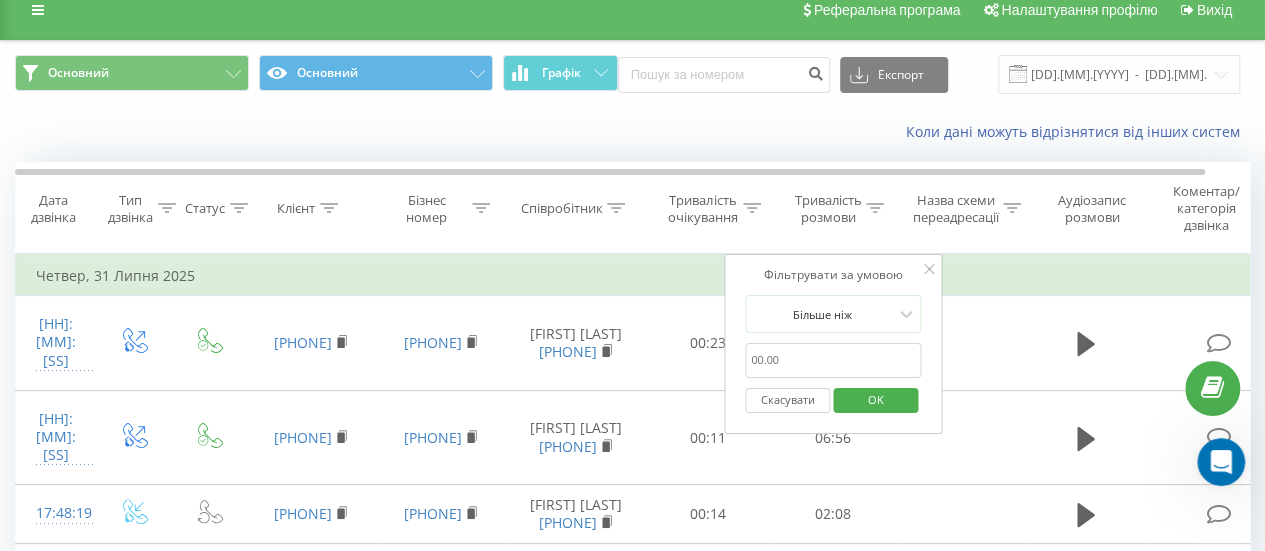 click at bounding box center (833, 360) 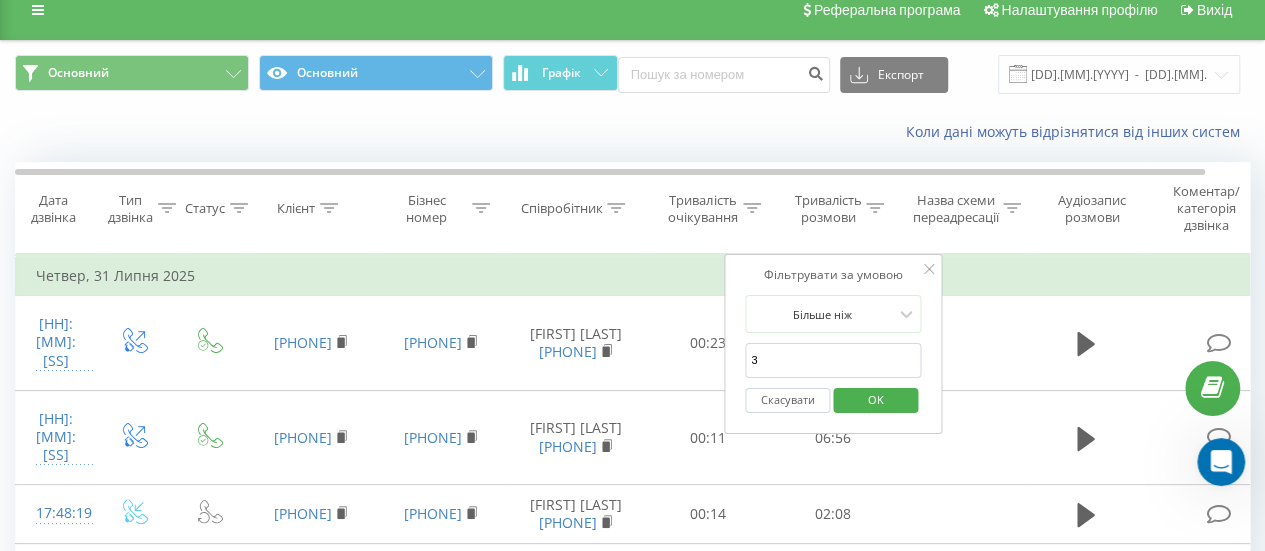 type on "30" 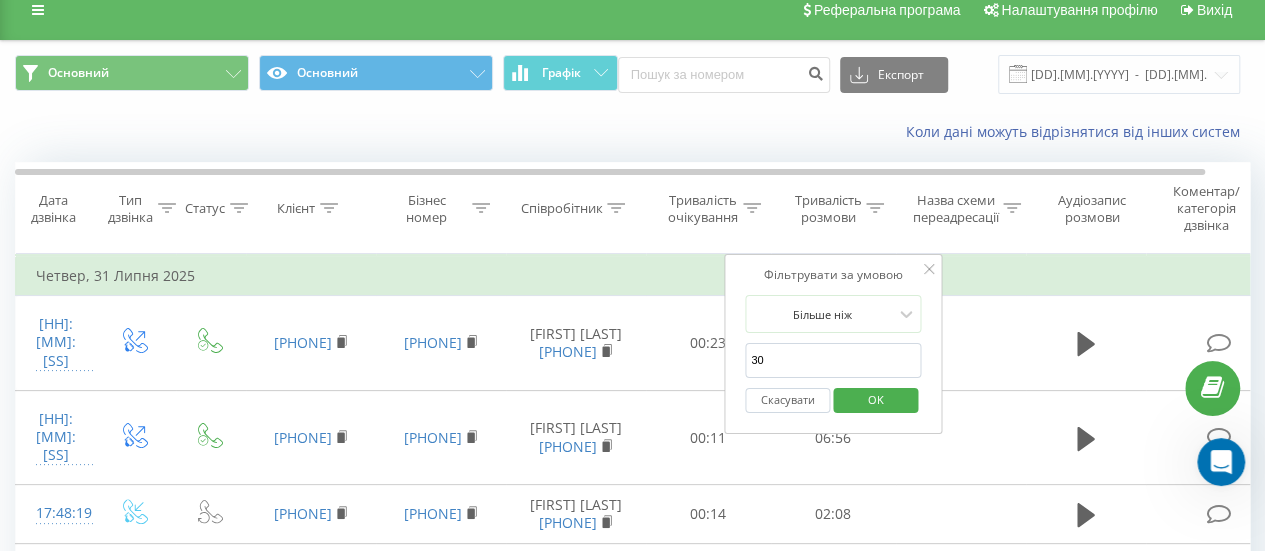 click on "OK" at bounding box center (876, 399) 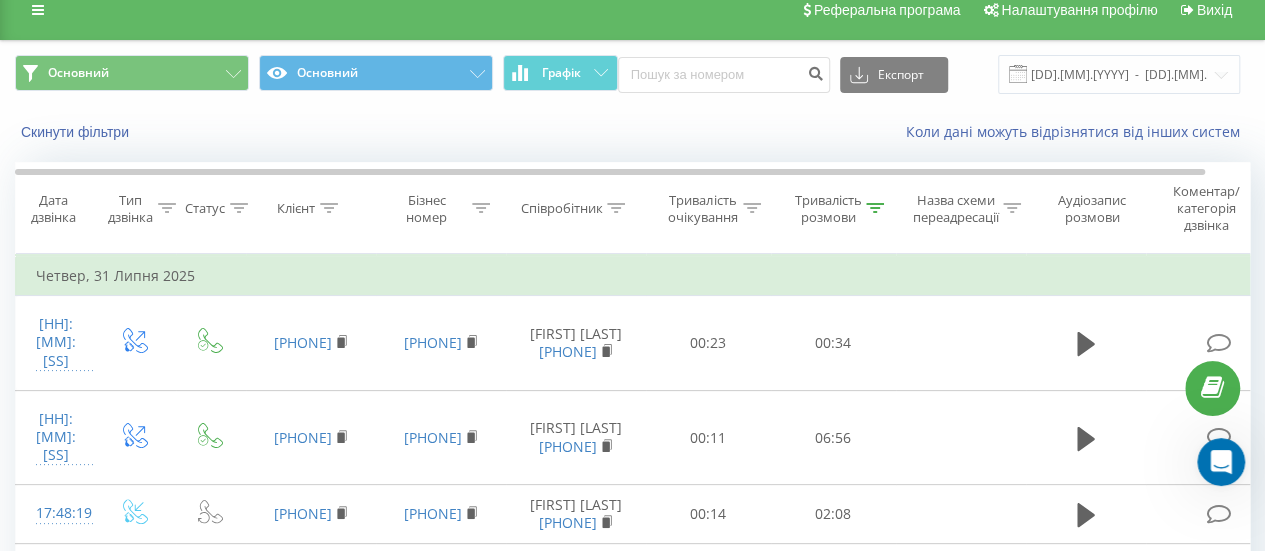 click 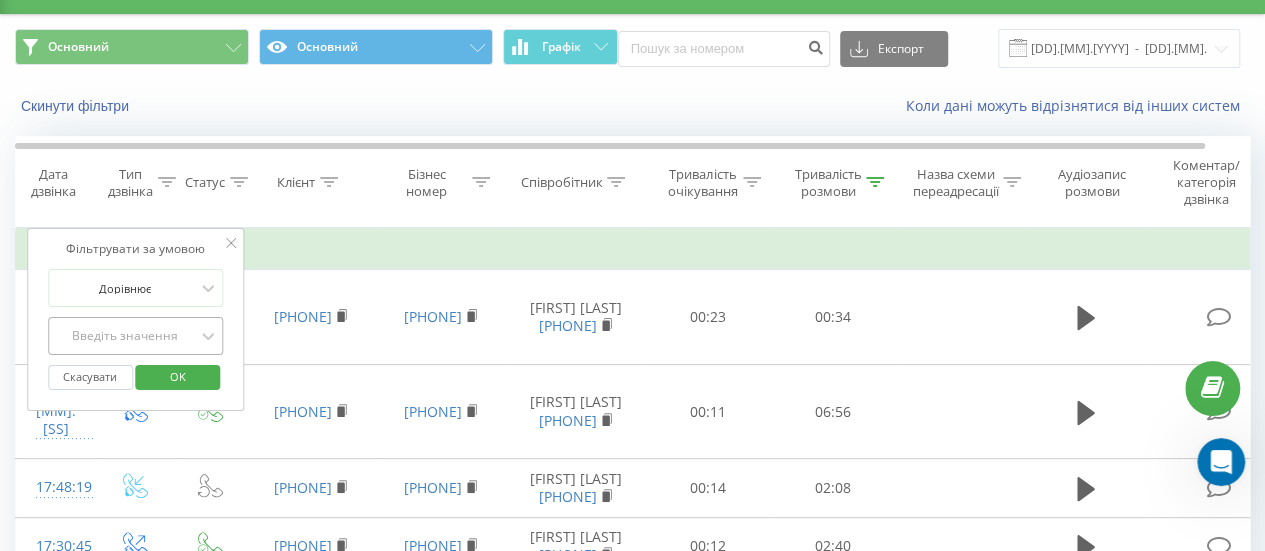 click on "Введіть значення" at bounding box center (136, 336) 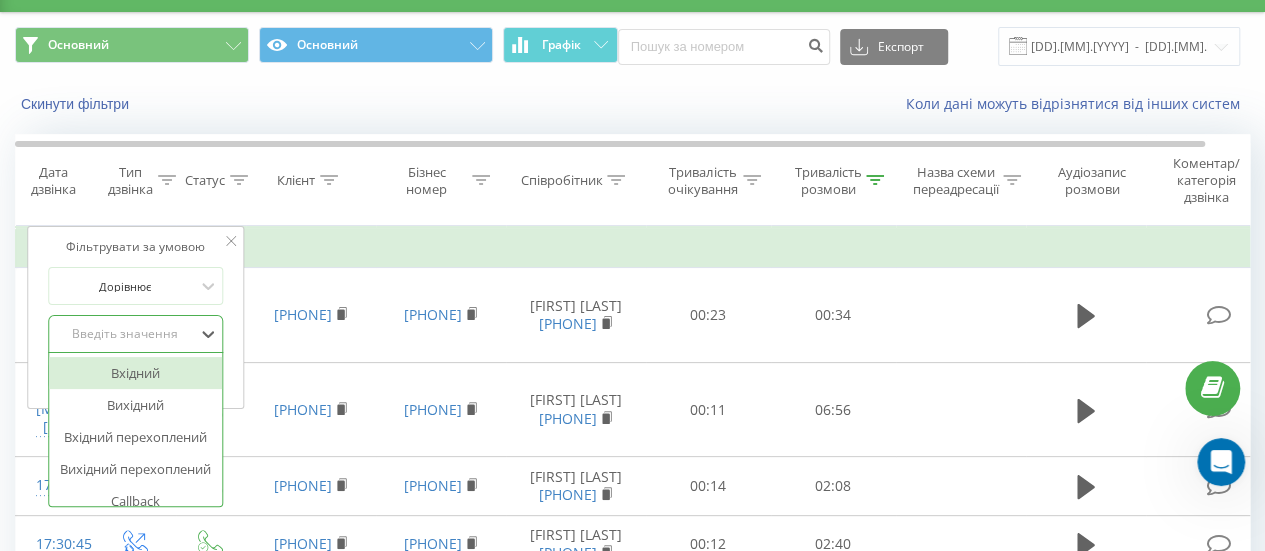 scroll, scrollTop: 48, scrollLeft: 0, axis: vertical 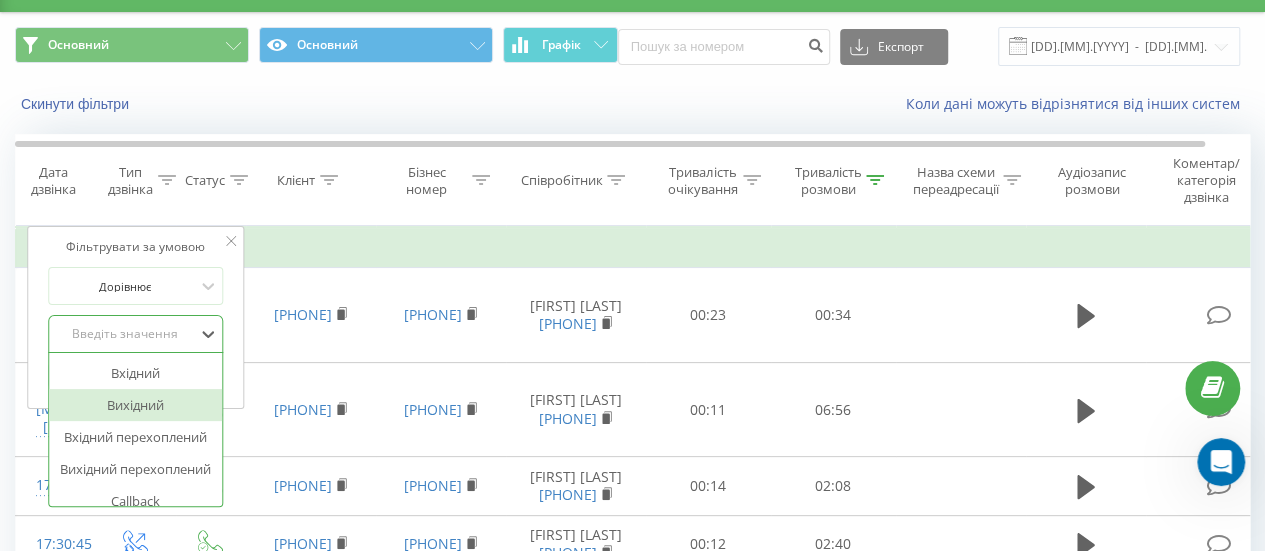 click on "Вихідний" at bounding box center (136, 405) 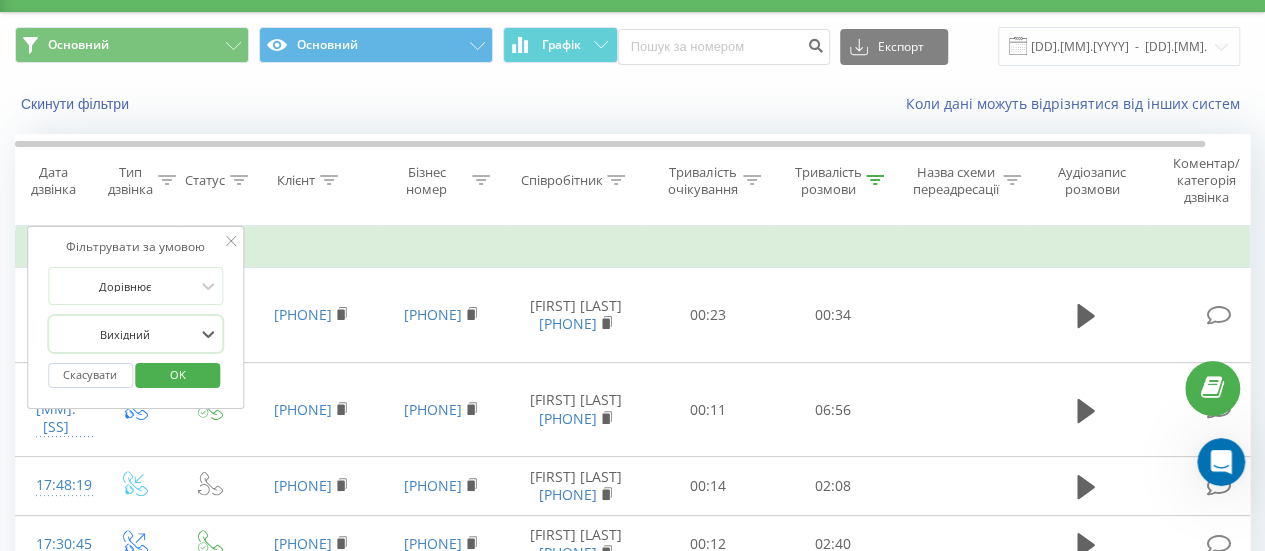 click on "OK" at bounding box center [178, 374] 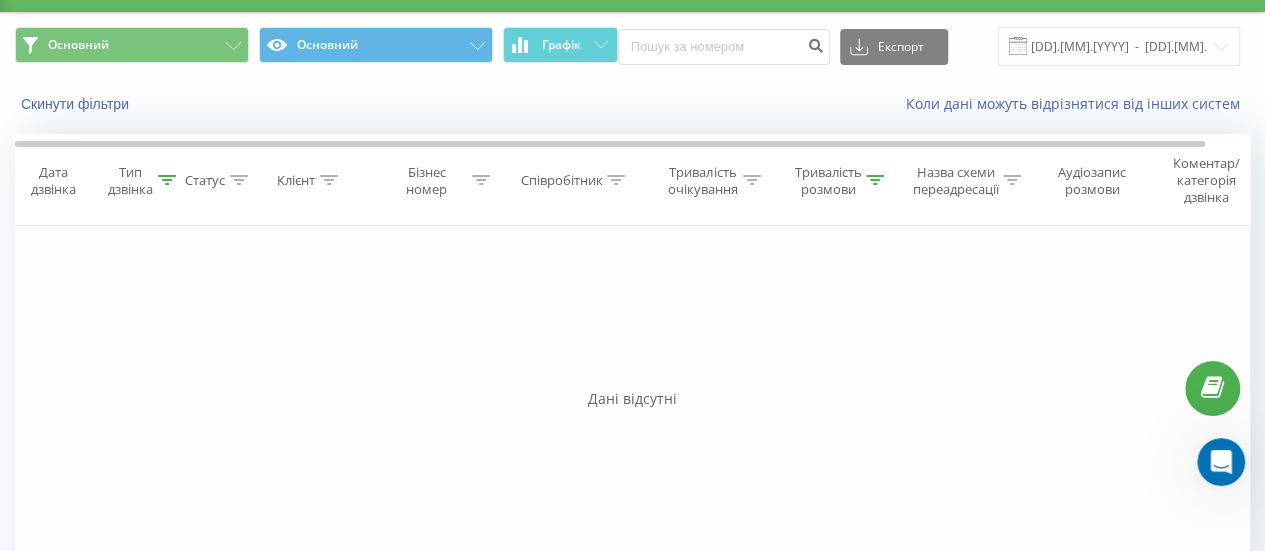 click at bounding box center [167, 180] 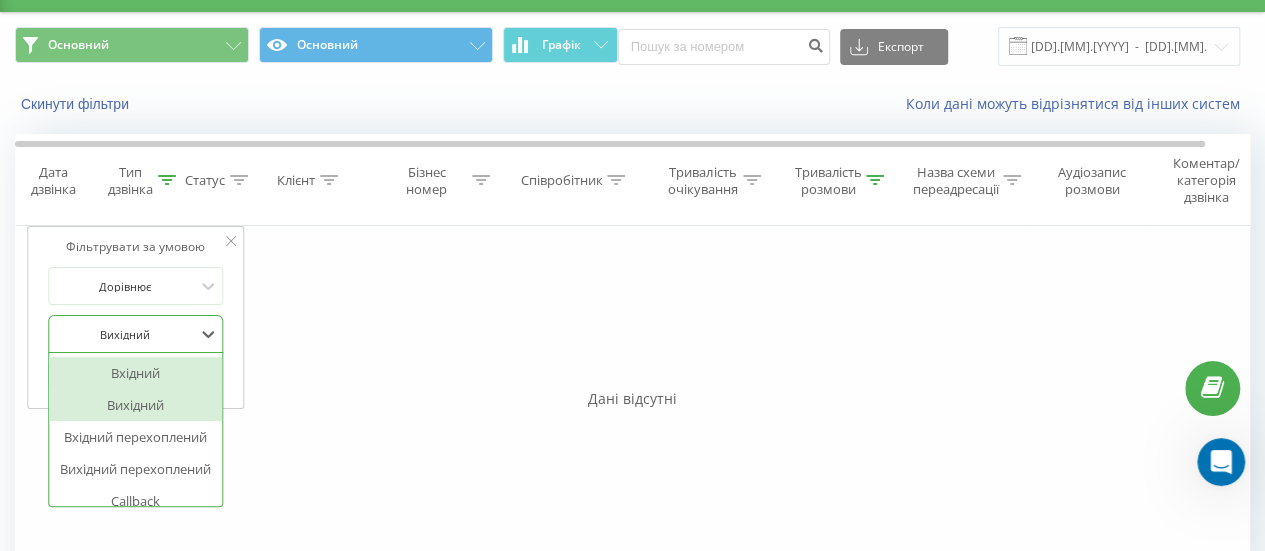click at bounding box center [125, 334] 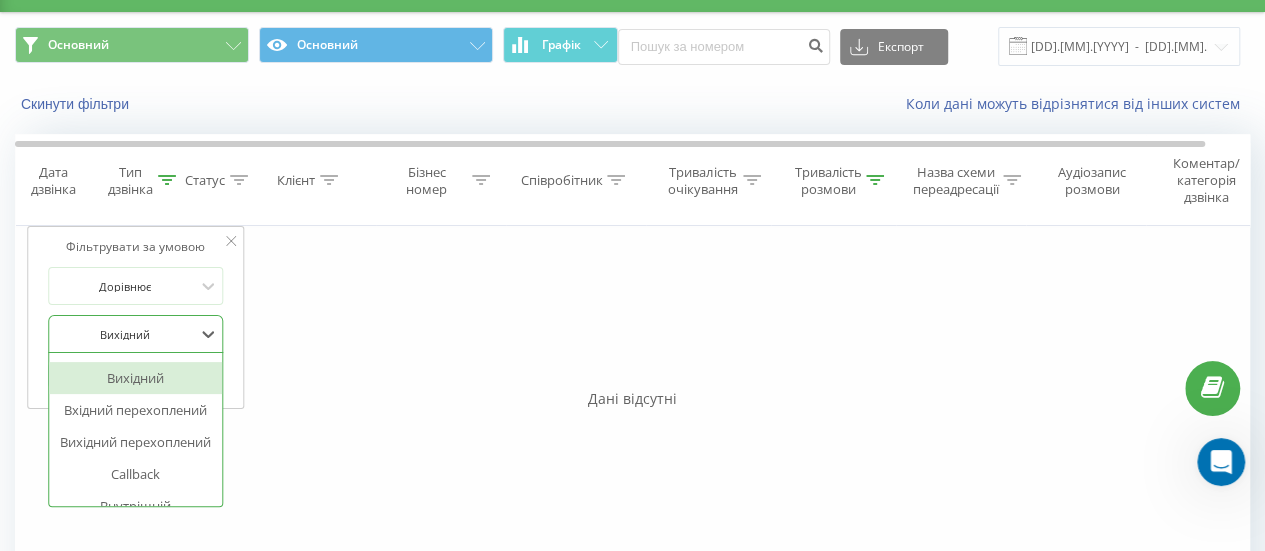 scroll, scrollTop: 28, scrollLeft: 0, axis: vertical 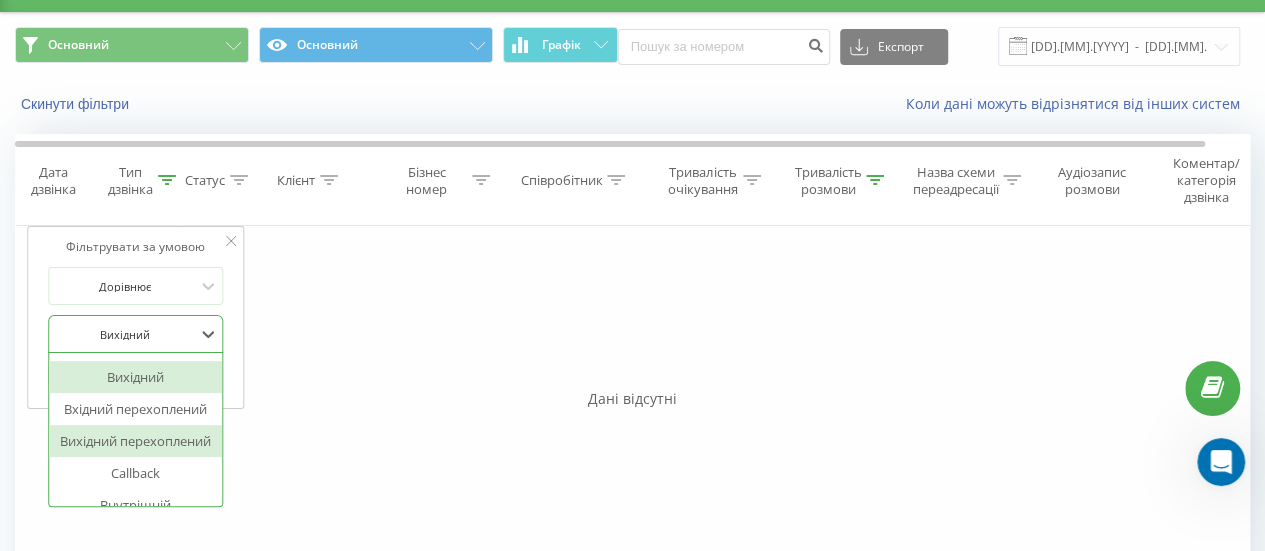 click on "Вихідний перехоплений" at bounding box center [136, 441] 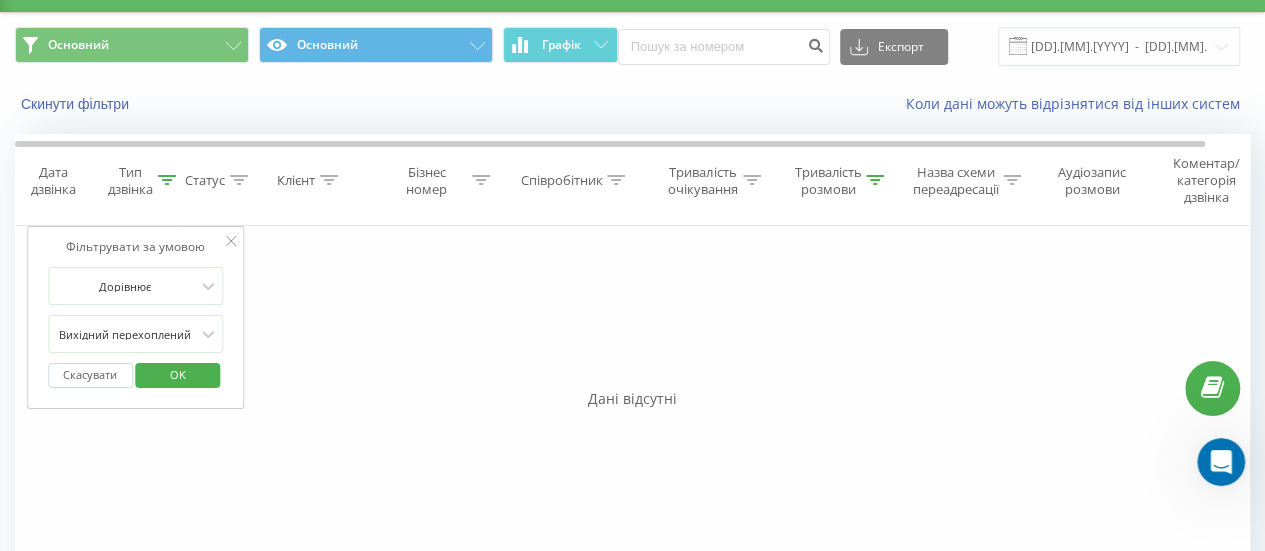 click on "OK" at bounding box center [178, 374] 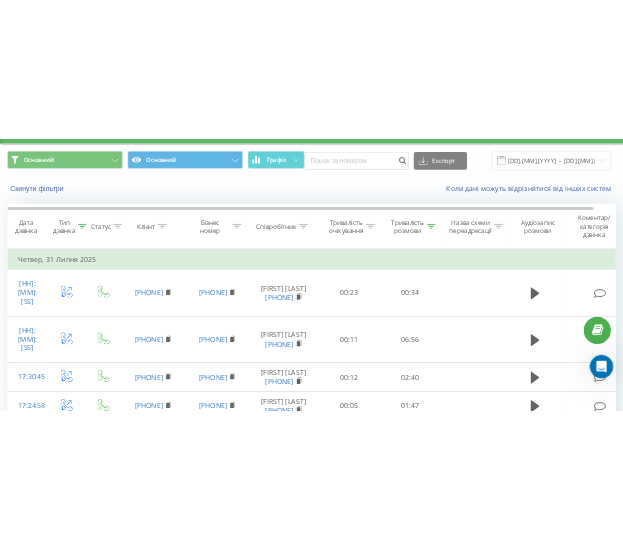 scroll, scrollTop: 0, scrollLeft: 0, axis: both 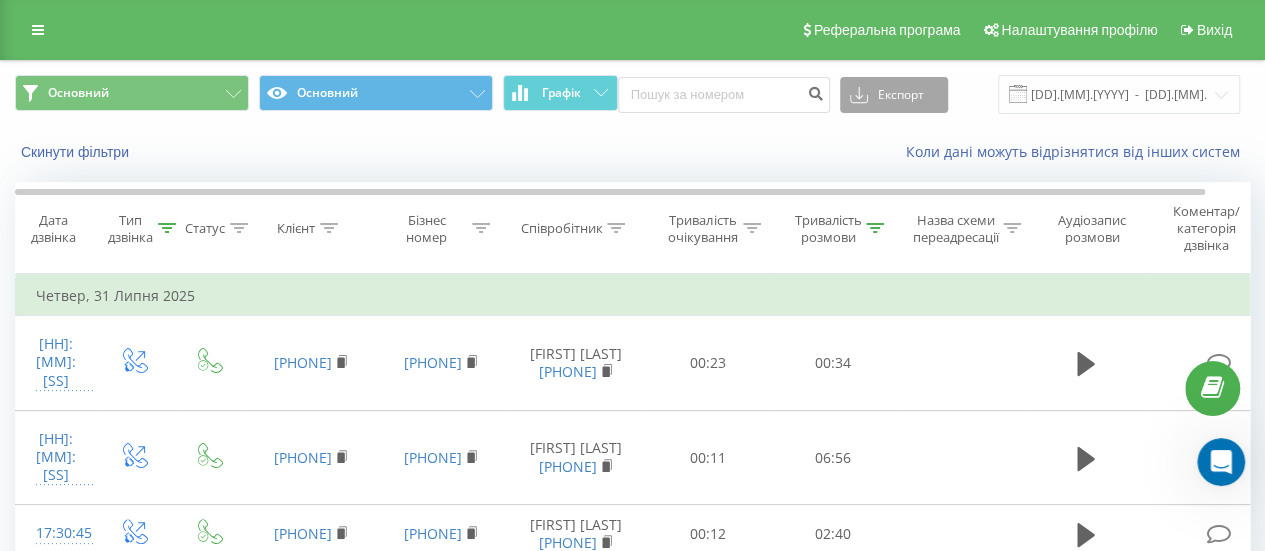 click on "Експорт" at bounding box center (894, 95) 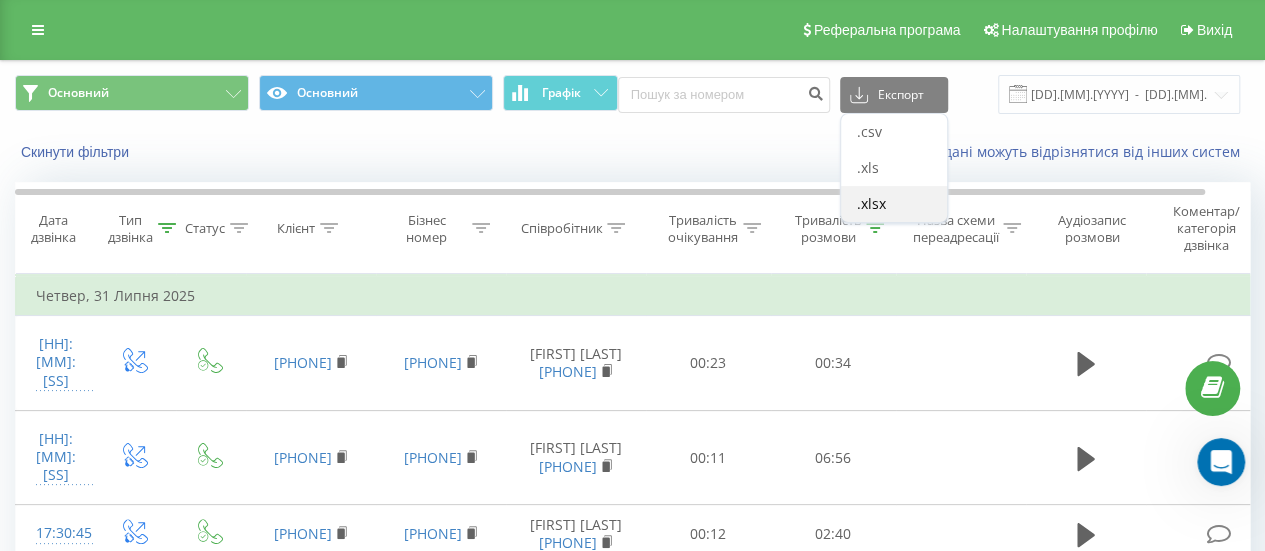 click on ".xlsx" at bounding box center [871, 203] 